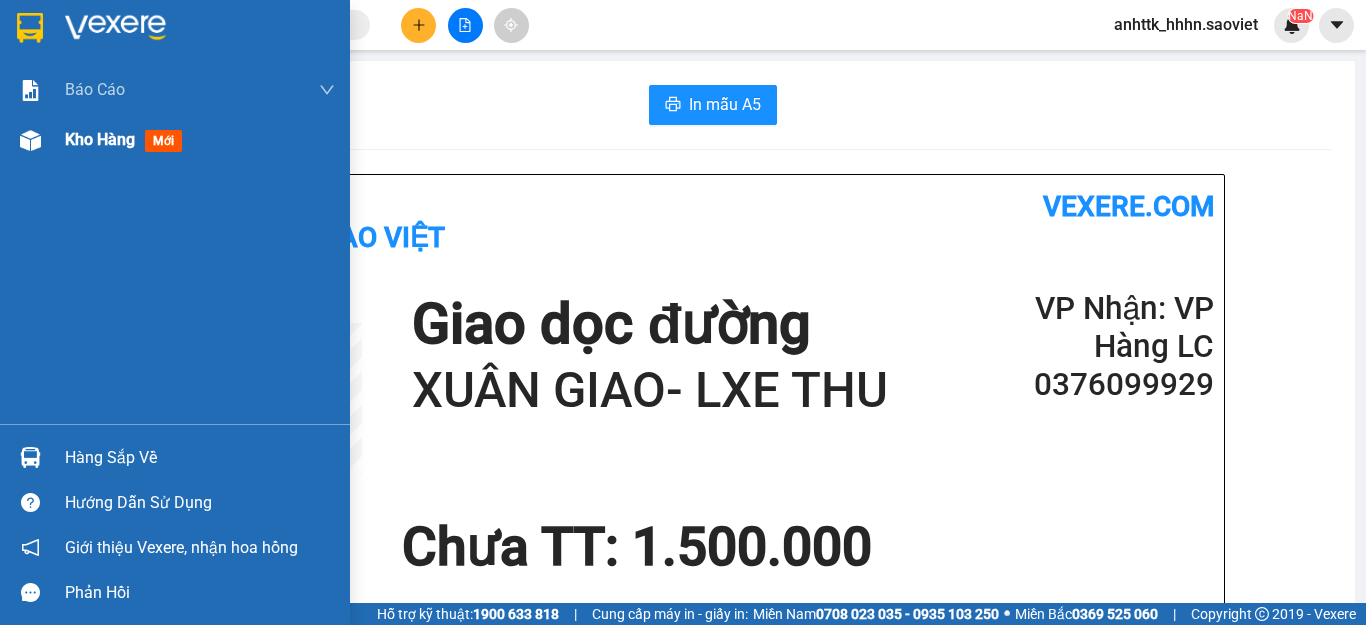 scroll, scrollTop: 0, scrollLeft: 0, axis: both 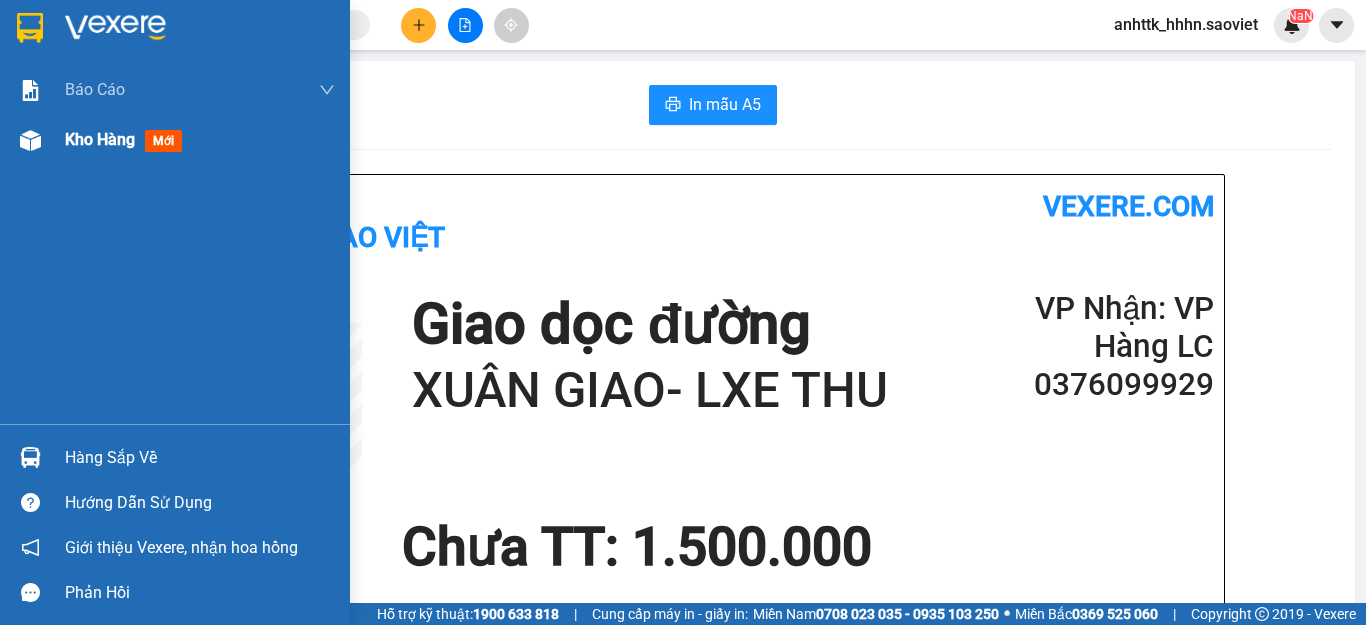 click on "Kho hàng" at bounding box center (100, 139) 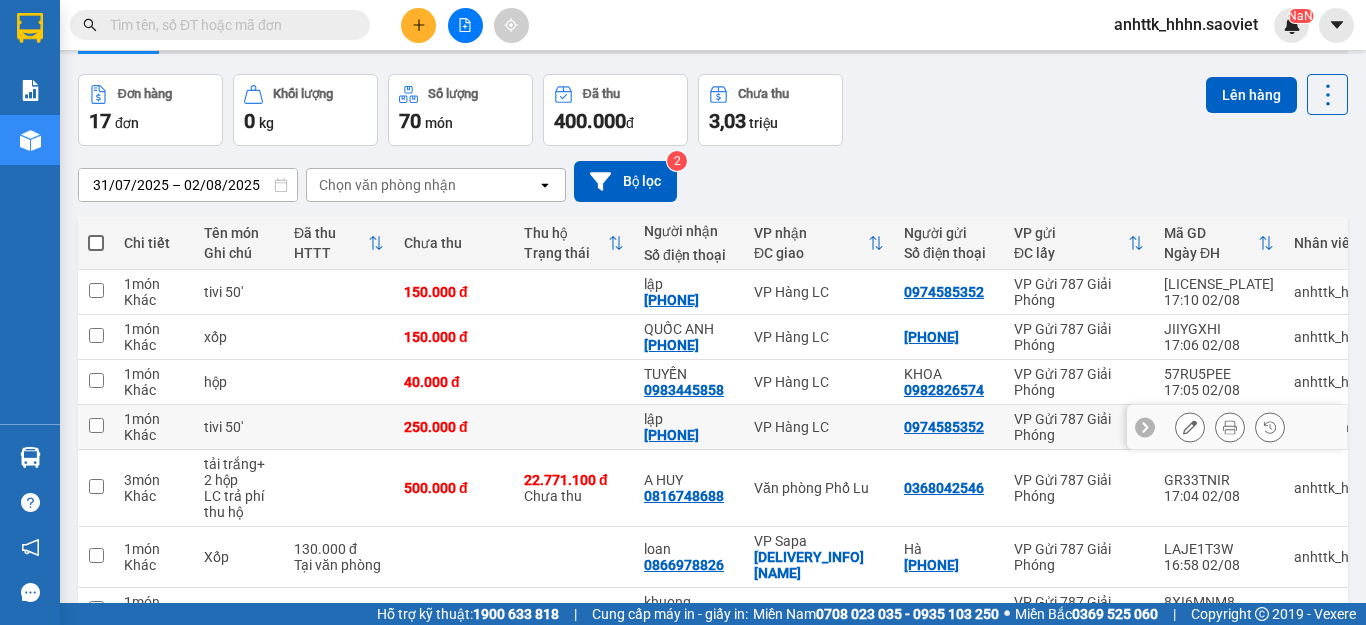 scroll, scrollTop: 100, scrollLeft: 0, axis: vertical 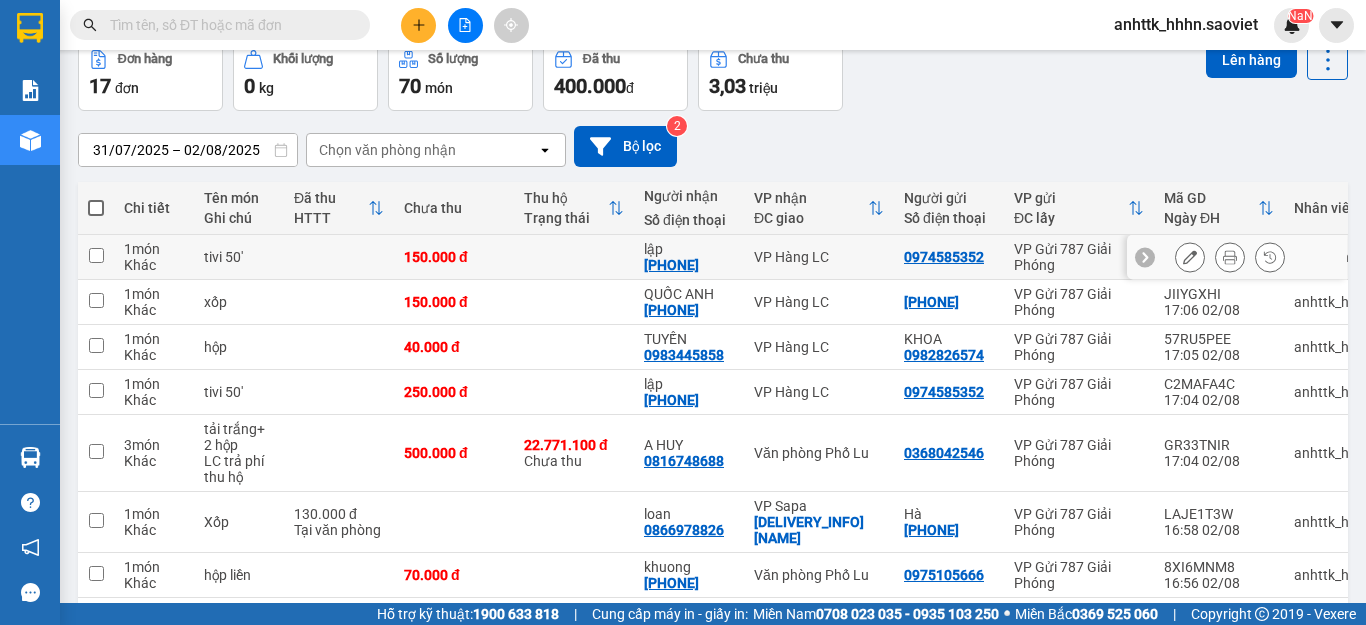 click on "0974585352" at bounding box center [944, 257] 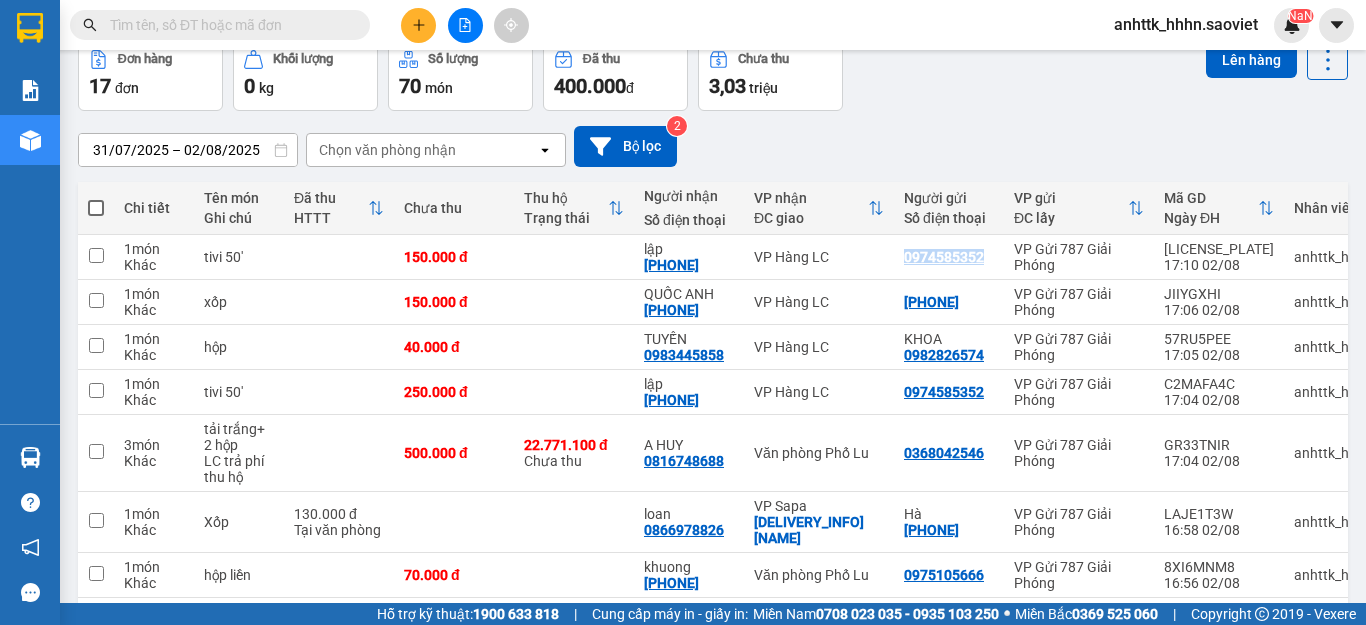 copy on "0974585352" 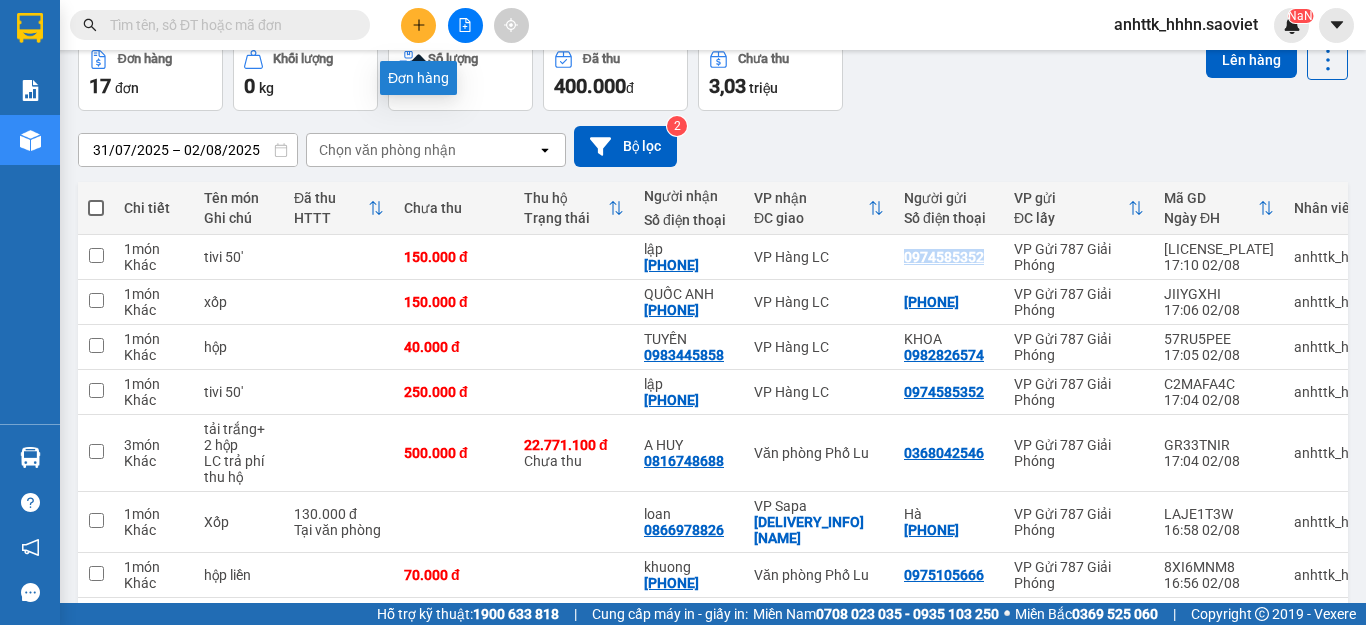 click 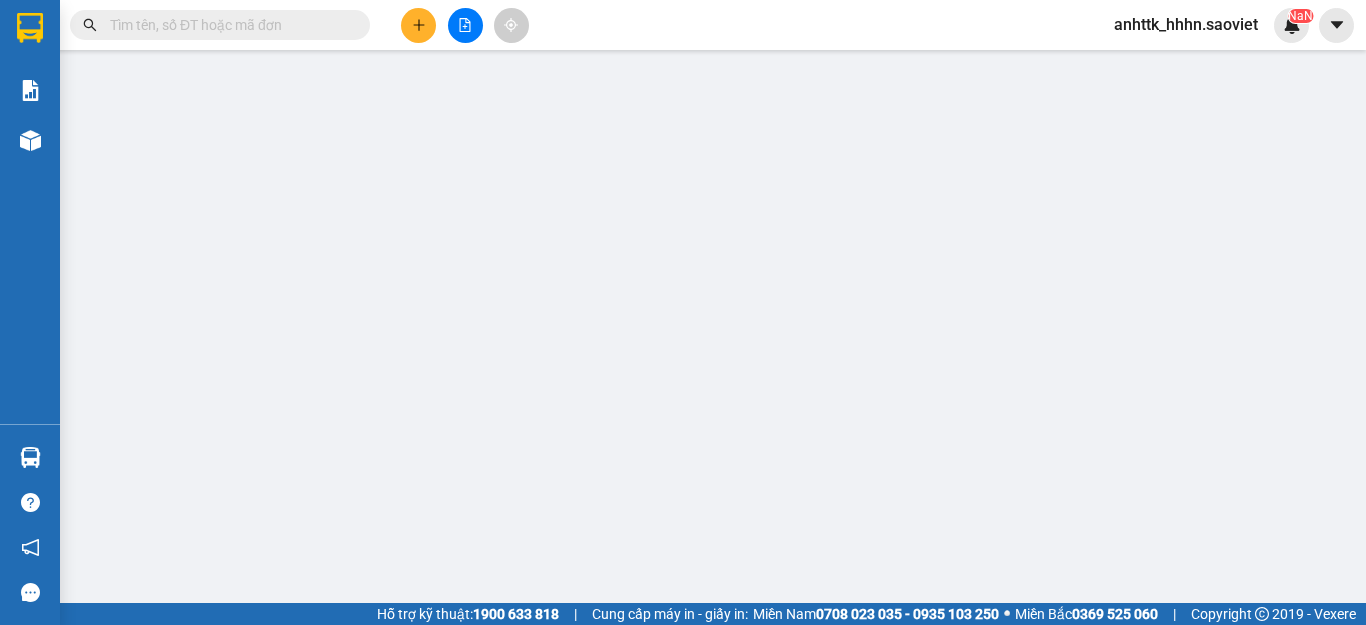 scroll, scrollTop: 0, scrollLeft: 0, axis: both 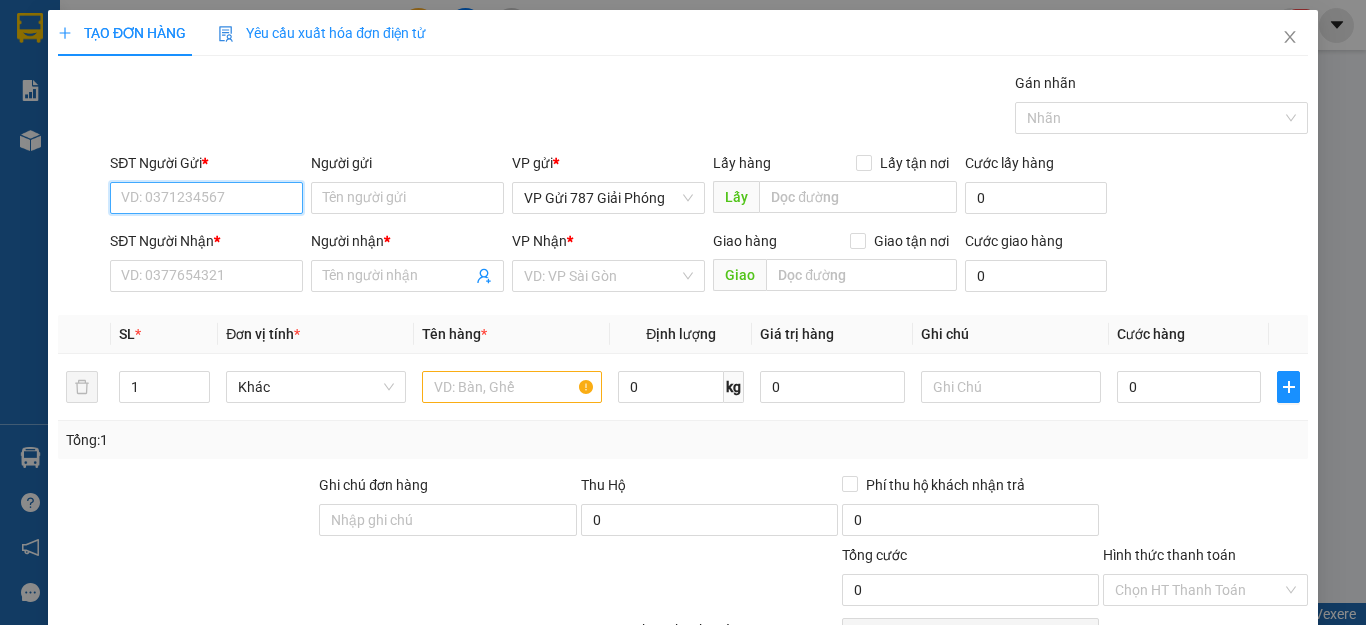 paste on "0974585352" 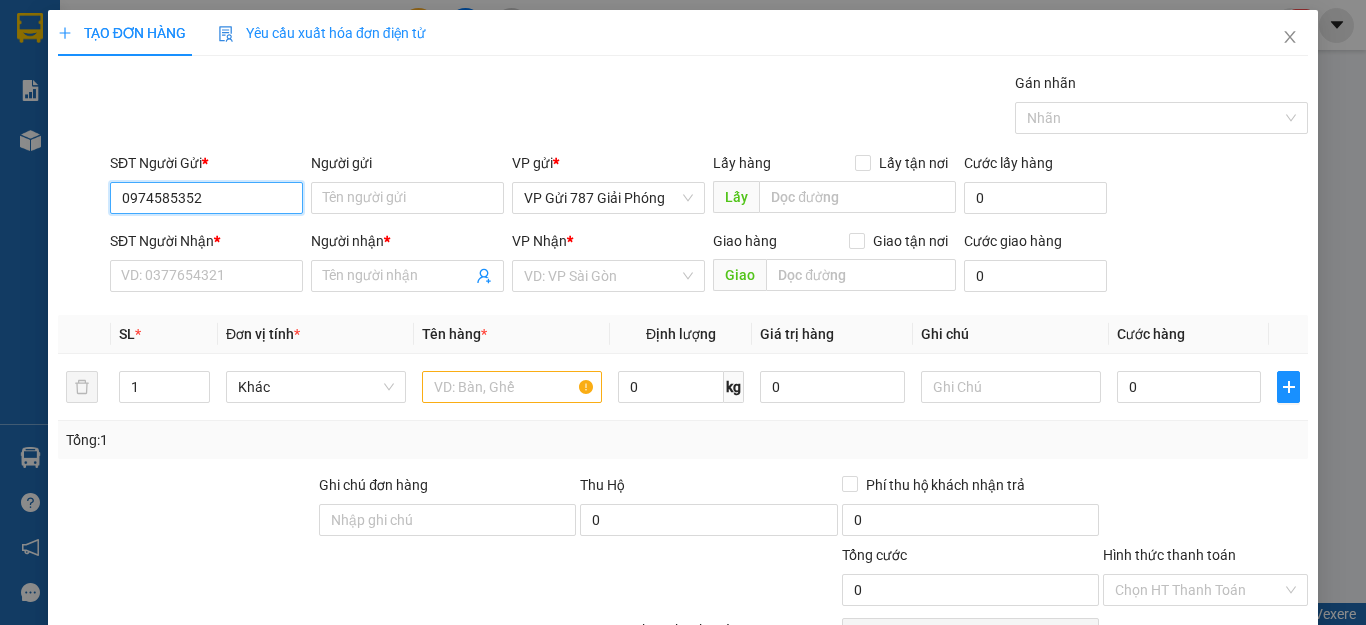 click on "0974585352" at bounding box center [206, 198] 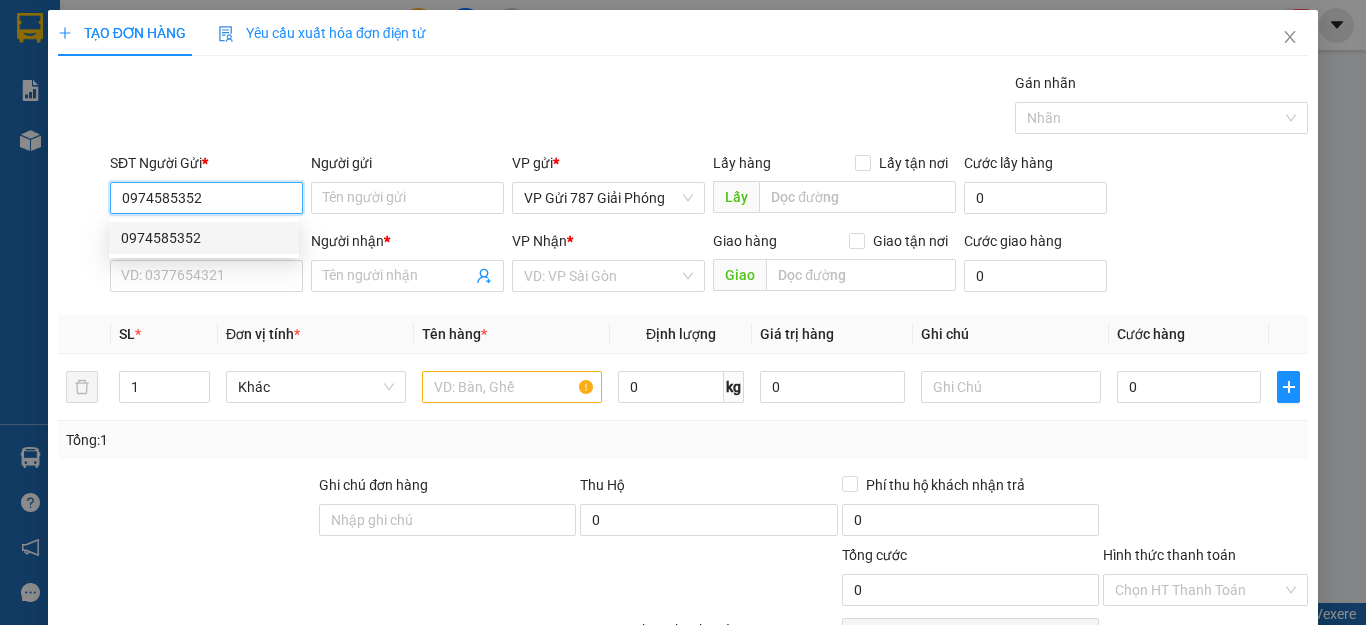 click on "0974585352" at bounding box center (204, 238) 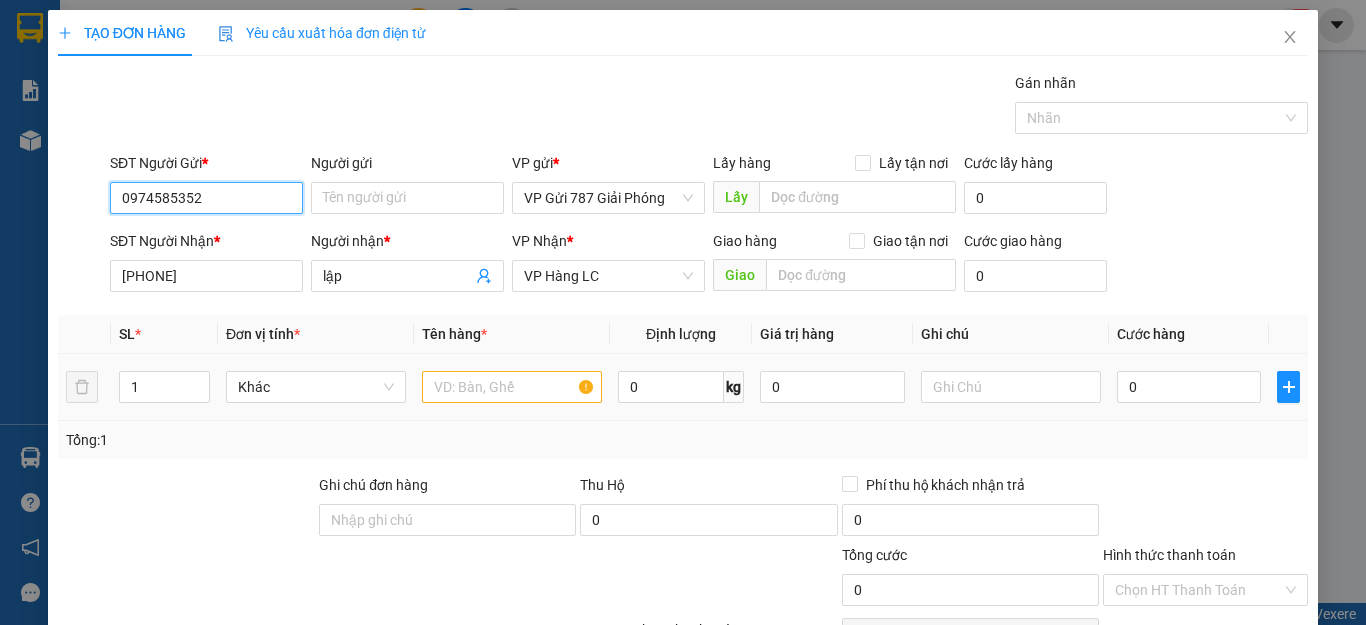 type on "0974585352" 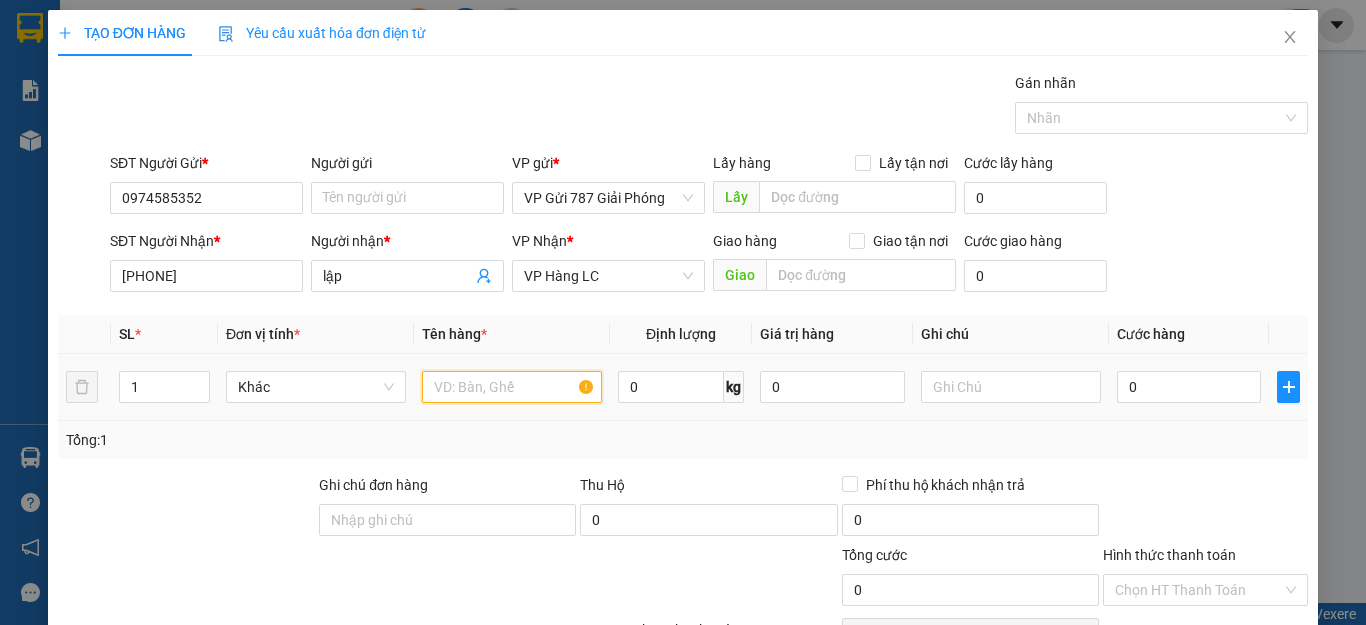 click at bounding box center [512, 387] 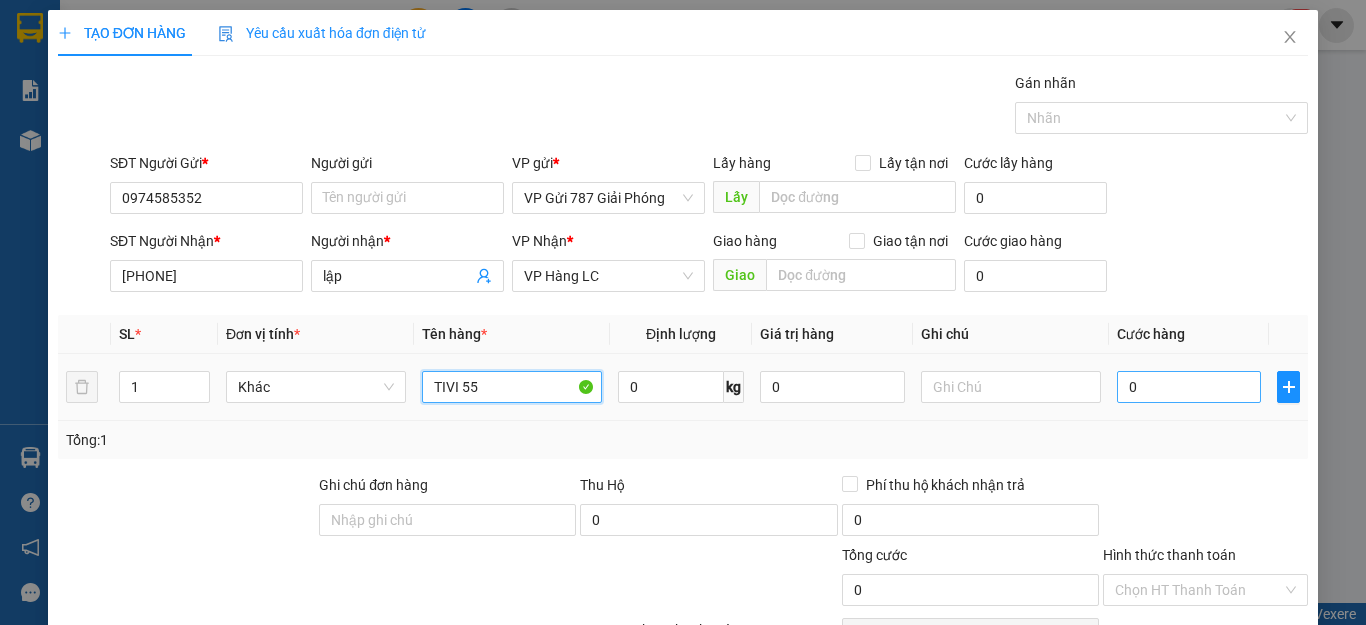 type on "TIVI 55" 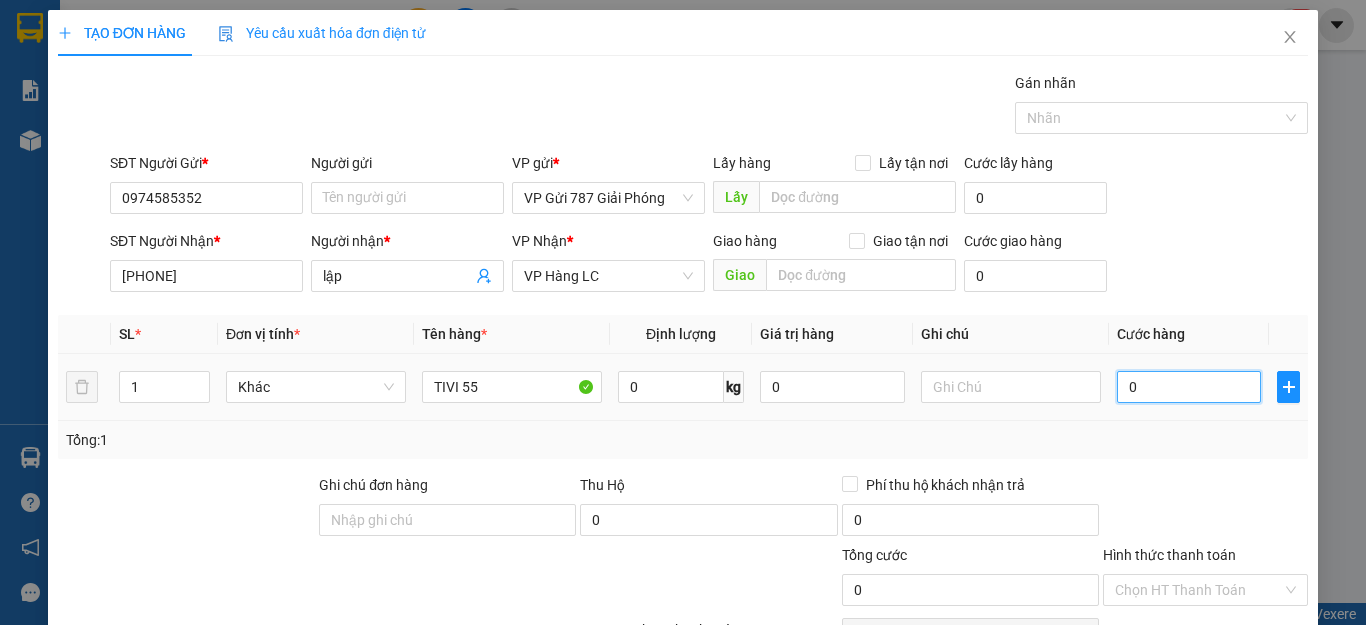 click on "0" at bounding box center [1189, 387] 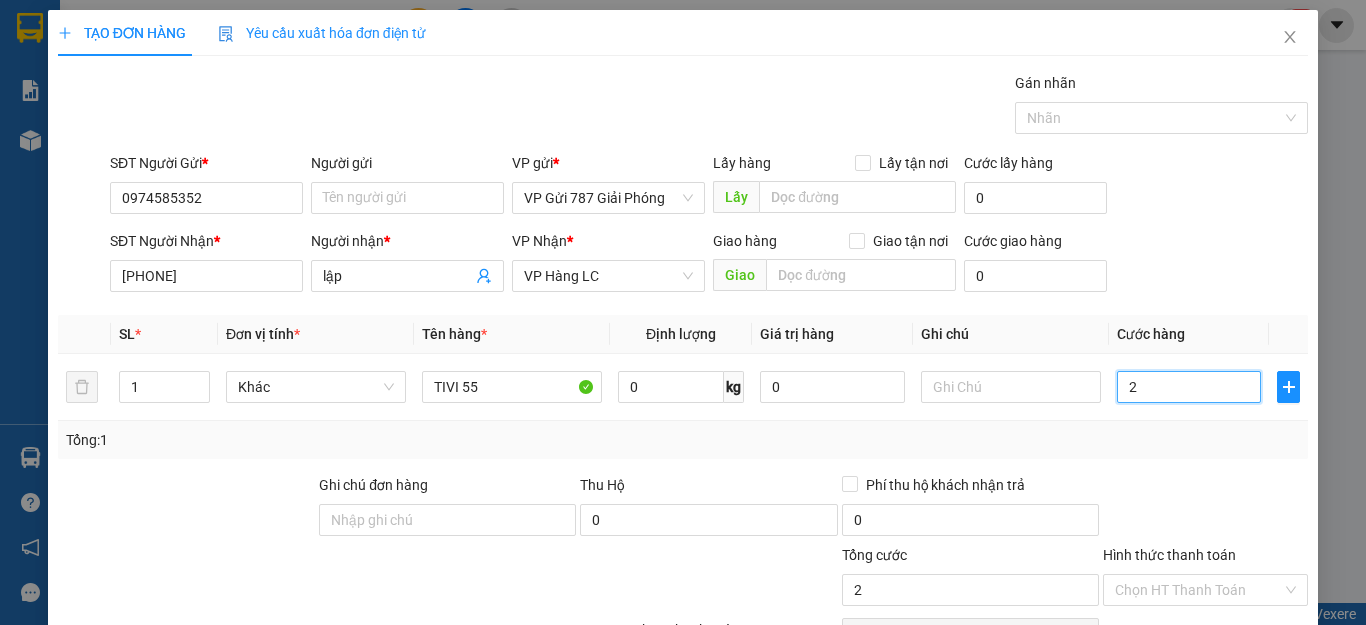 type on "20" 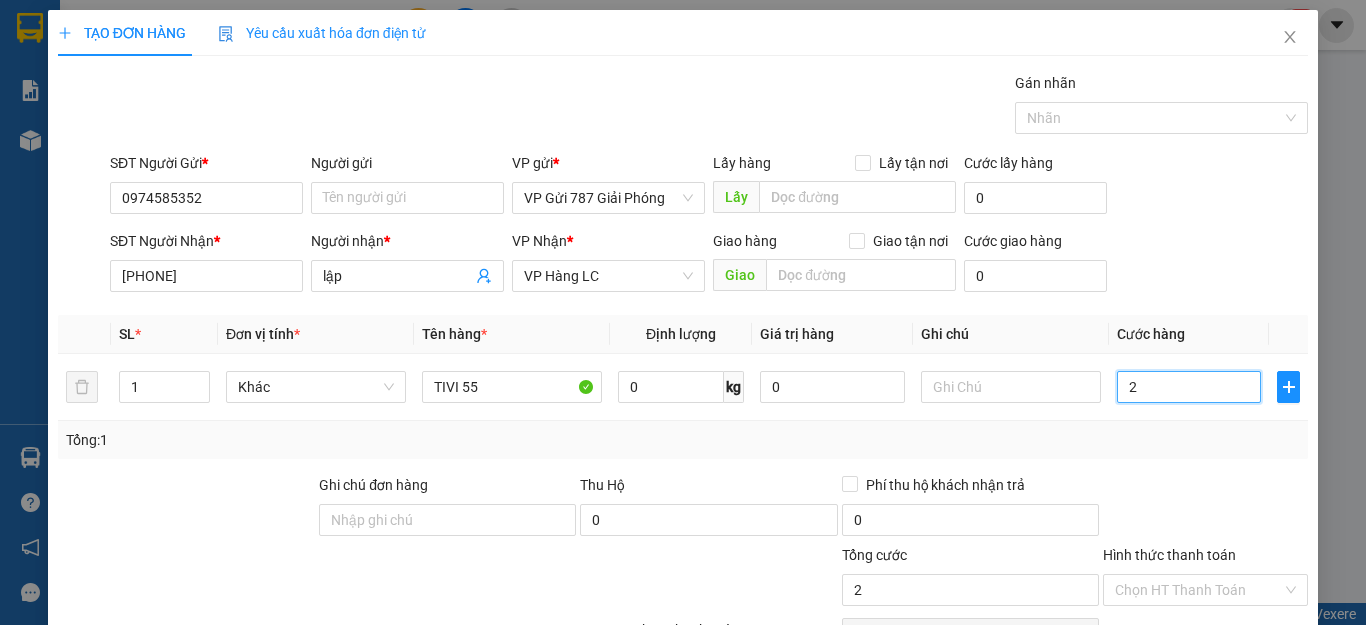 type on "20" 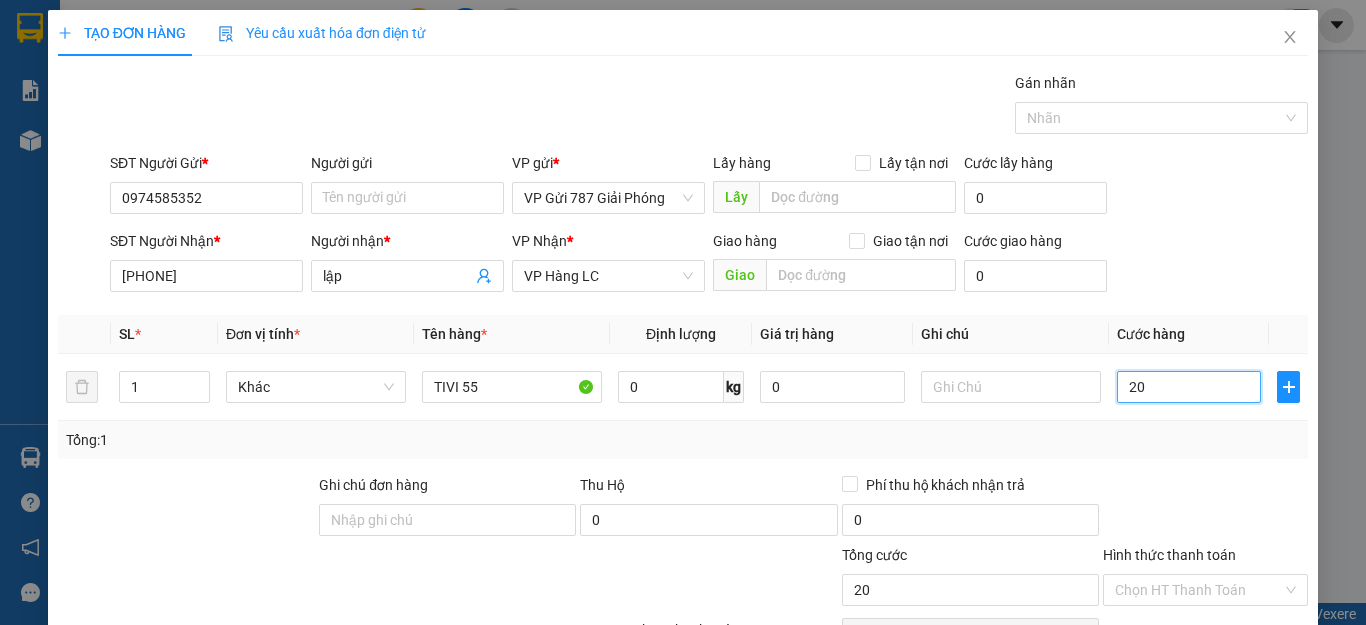 type on "200" 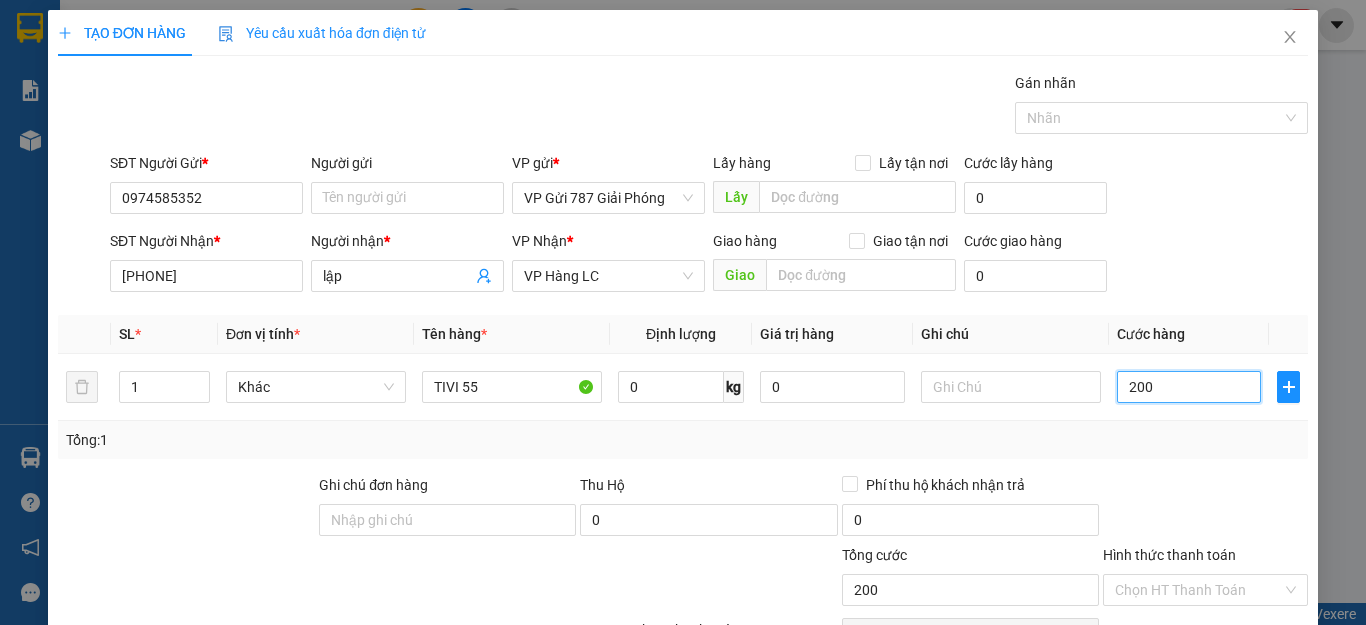 scroll, scrollTop: 100, scrollLeft: 0, axis: vertical 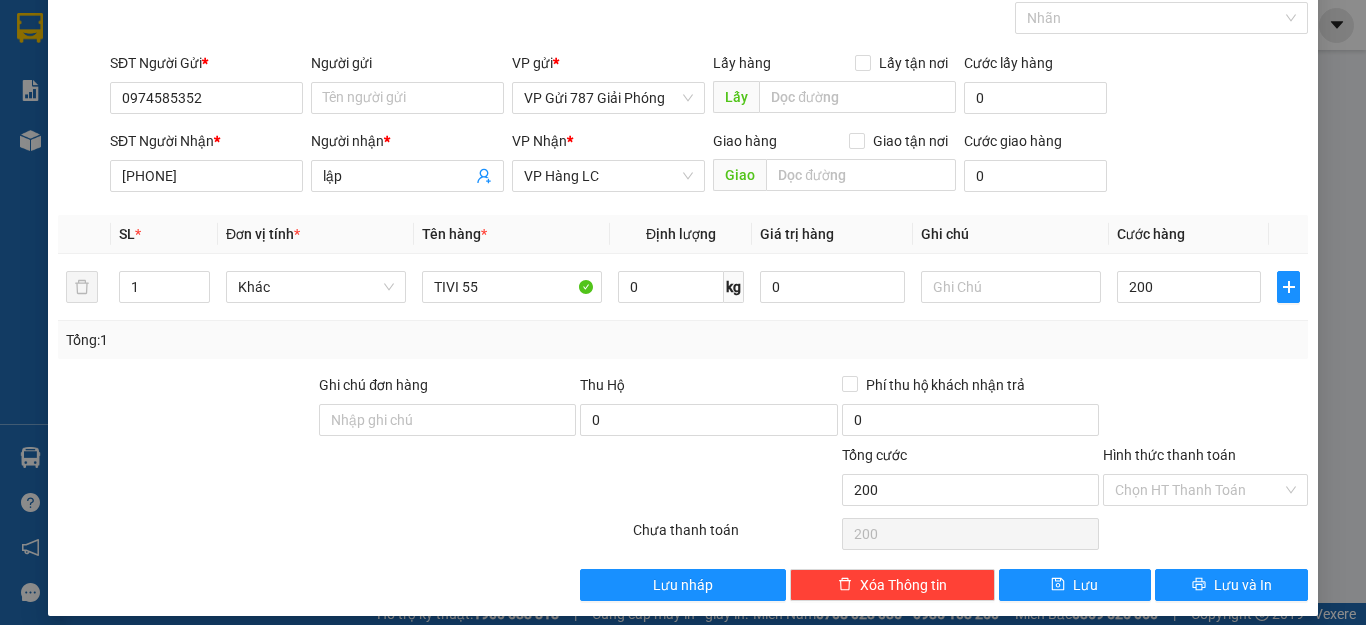 click on "TẠO ĐƠN HÀNG Yêu cầu xuất hóa đơn điện tử Transit Pickup Surcharge Ids Transit Deliver Surcharge Ids Transit Deliver Surcharge Transit Deliver Surcharge Gán nhãn   Nhãn SĐT Người Gửi  * [PHONE] Người gửi Tên người gửi VP gửi  * VP Gửi 787 Giải Phóng Lấy hàng Lấy tận nơi Lấy Cước lấy hàng 0 SĐT Người Nhận  * [PHONE] Người nhận  * lập VP Nhận  * VP Hàng LC Giao hàng Giao tận nơi Giao Cước giao hàng 0 SL  * Đơn vị tính  * Tên hàng  * Định lượng Giá trị hàng Ghi chú Cước hàng                   1 Khác TIVI 55 0 kg 0 200 Tổng:  1 Ghi chú đơn hàng Thu Hộ 0 Phí thu hộ khách nhận trả 0 Tổng cước 200 Hình thức thanh toán Chọn HT Thanh Toán Số tiền thu trước 0 Chưa thanh toán 200 Chọn HT Thanh Toán Lưu nháp Xóa Thông tin Lưu Lưu và In" at bounding box center [683, 263] 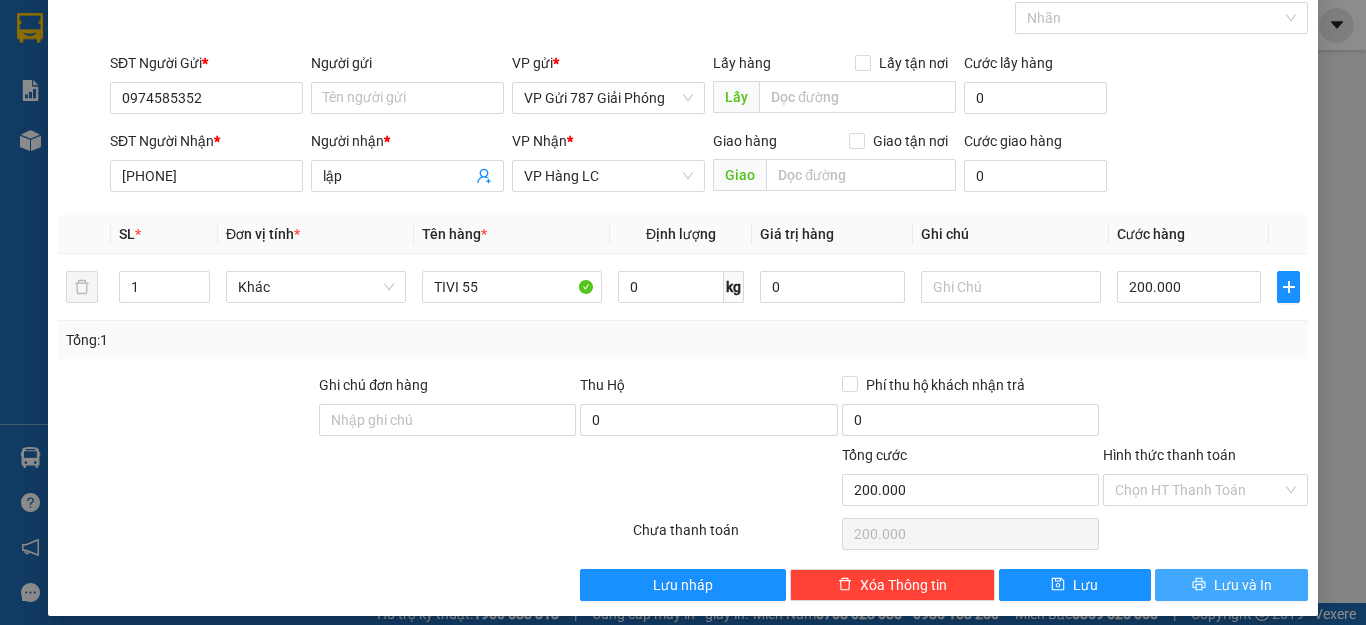 click on "Lưu và In" at bounding box center [1231, 585] 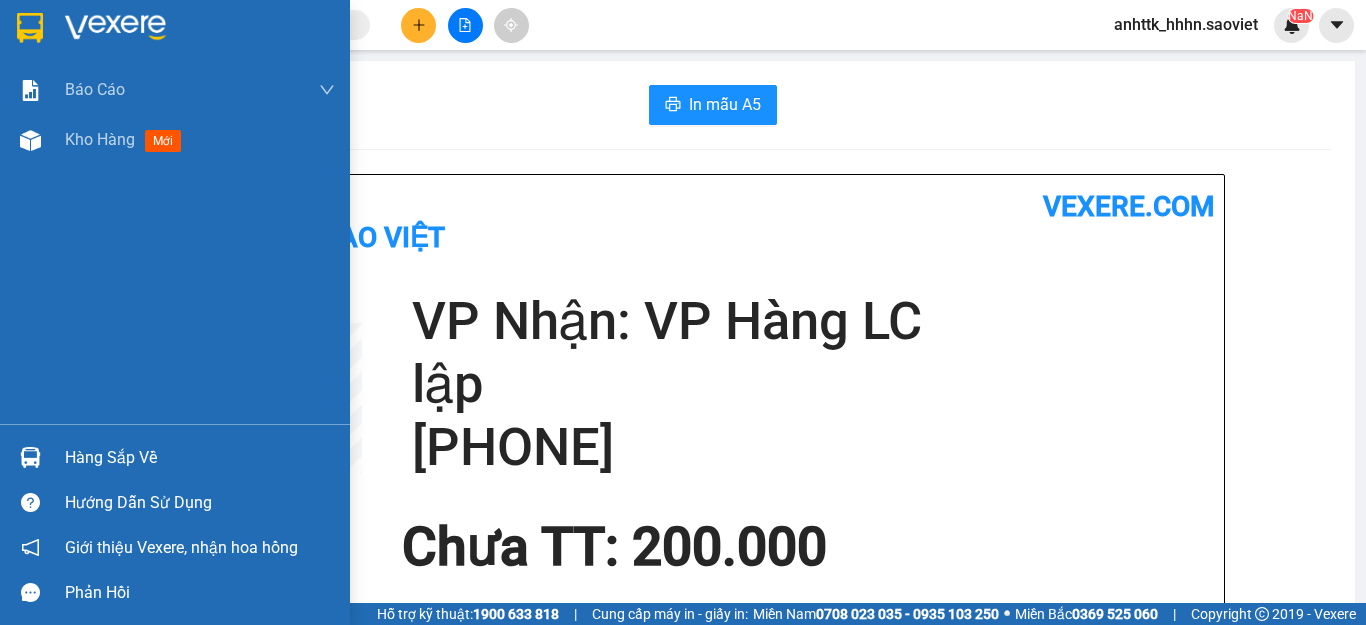 click at bounding box center [30, 140] 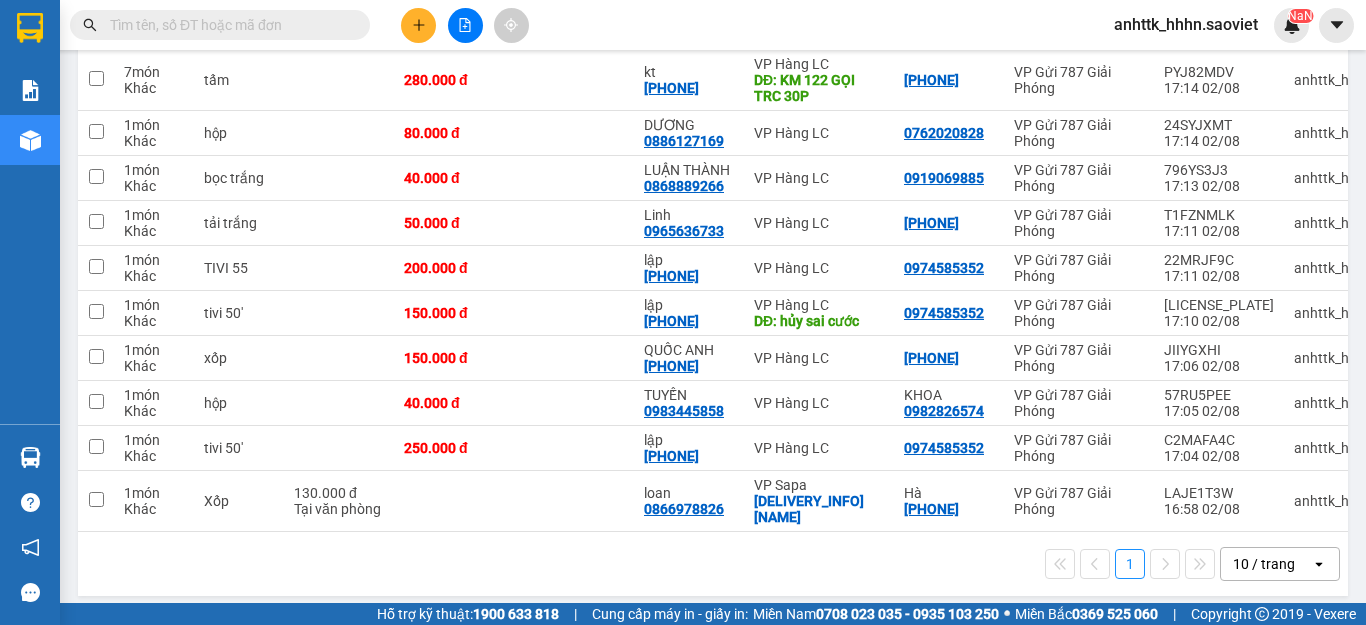 scroll, scrollTop: 288, scrollLeft: 0, axis: vertical 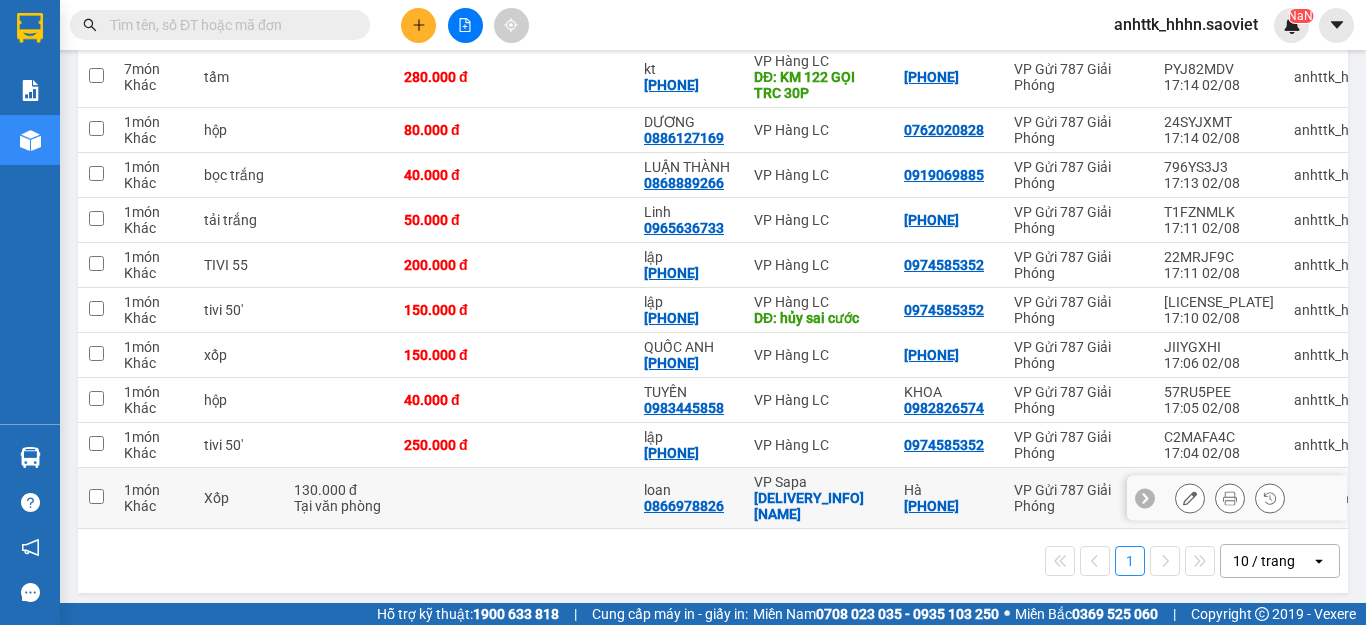 click on "[DELIVERY_INFO] [NAME]" at bounding box center (819, 506) 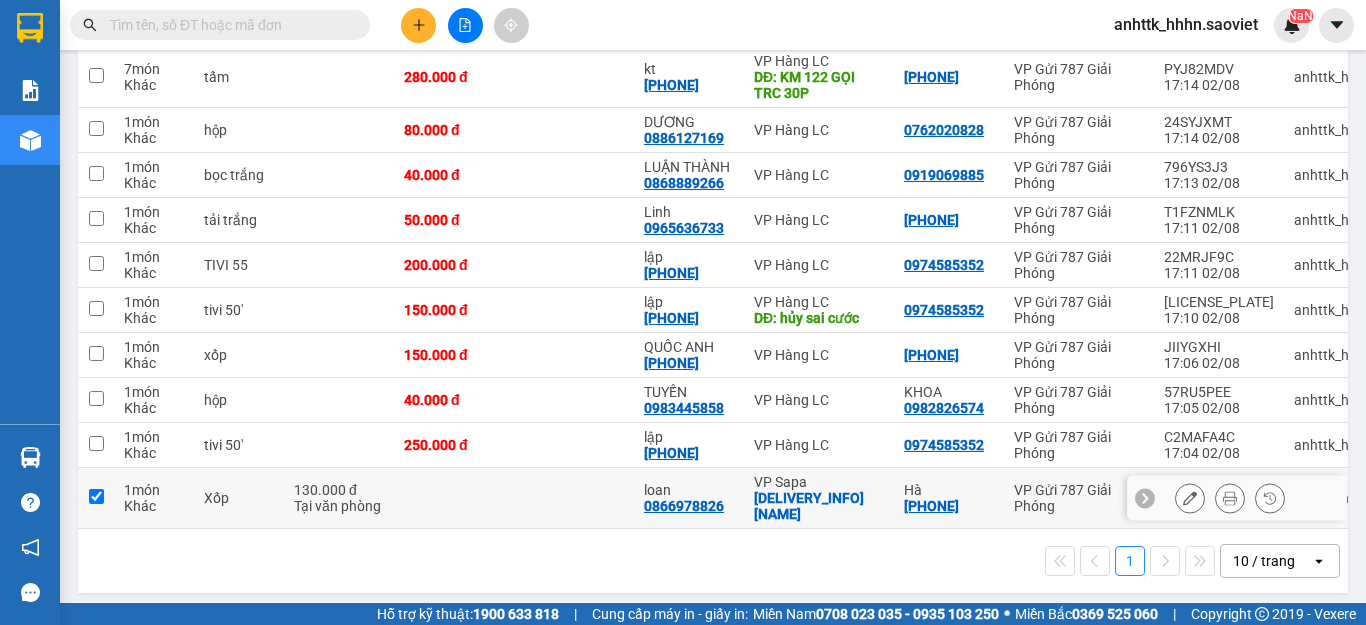 checkbox on "true" 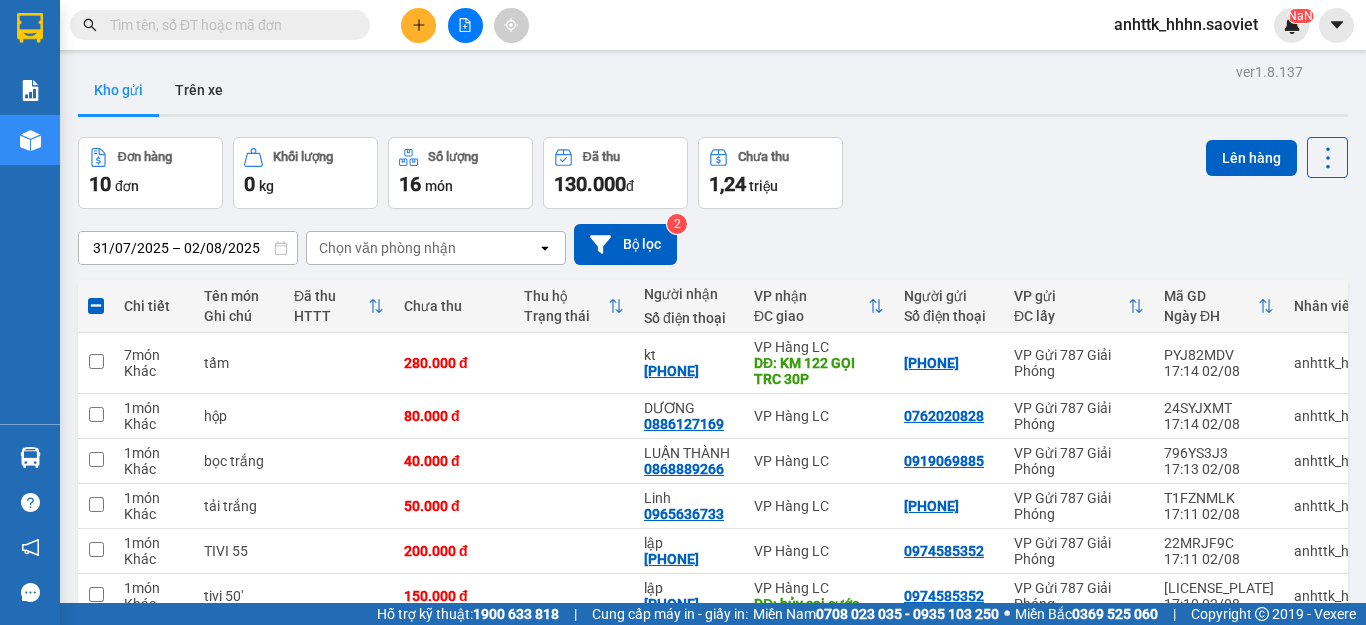scroll, scrollTop: 0, scrollLeft: 0, axis: both 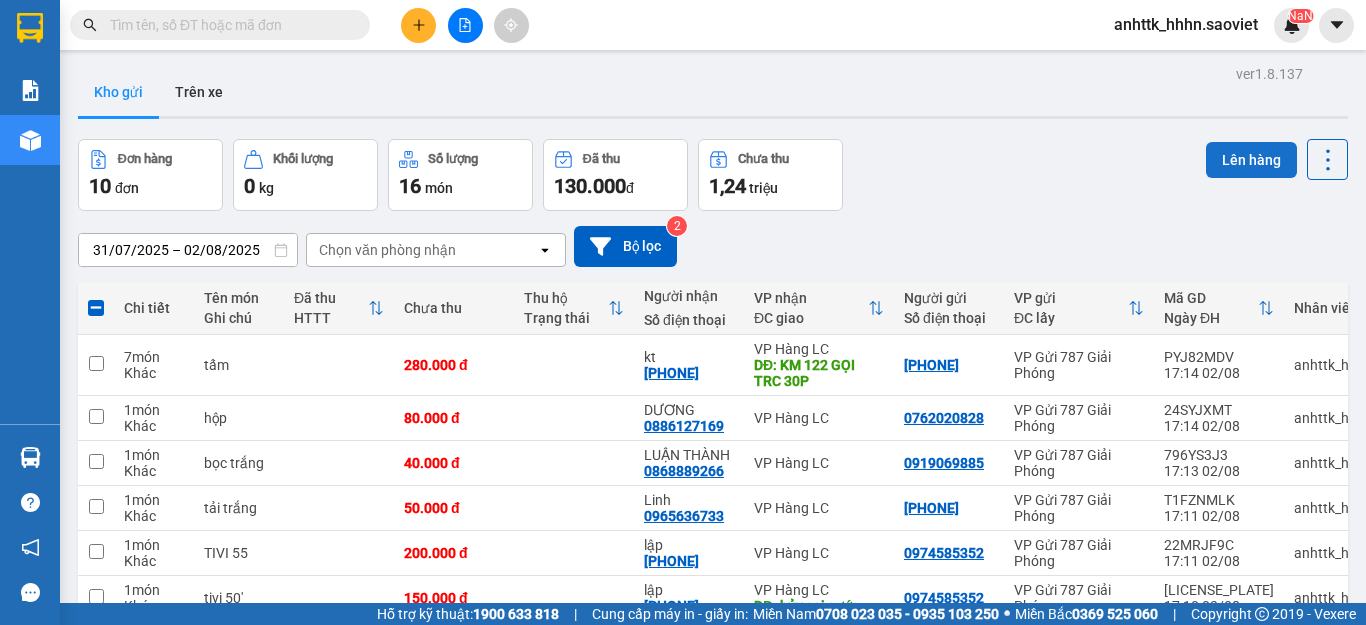 click on "Lên hàng" at bounding box center [1251, 160] 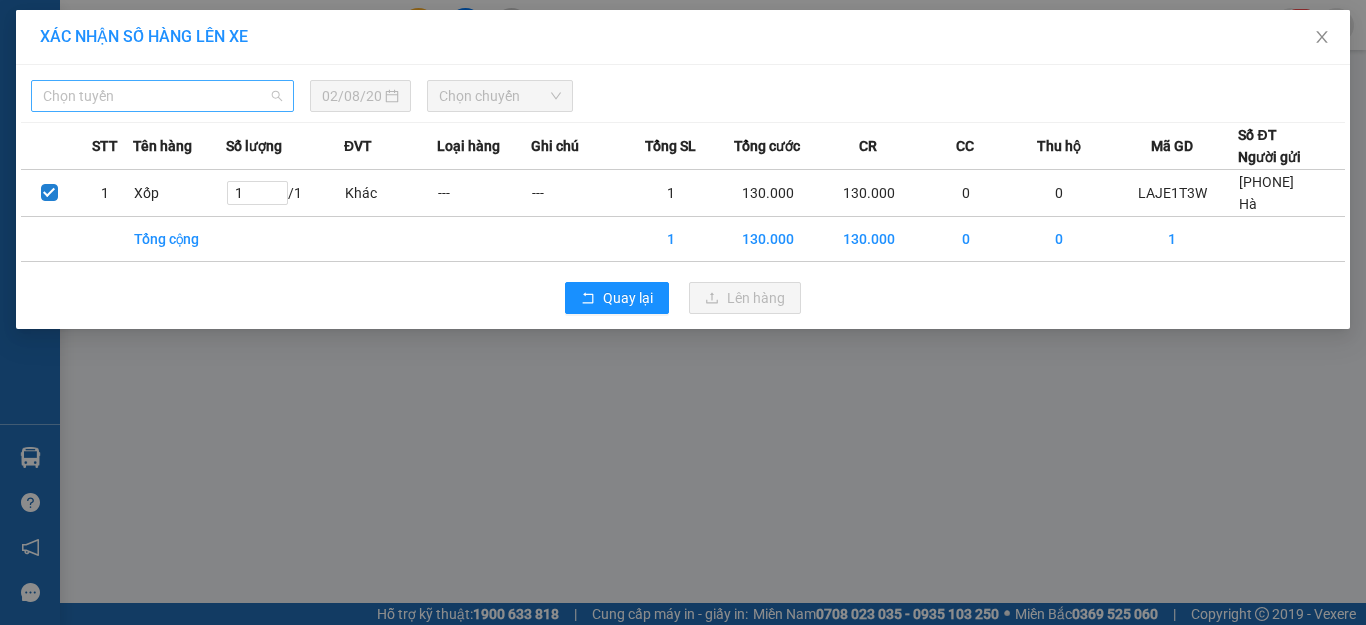 click on "Chọn tuyến" at bounding box center [162, 96] 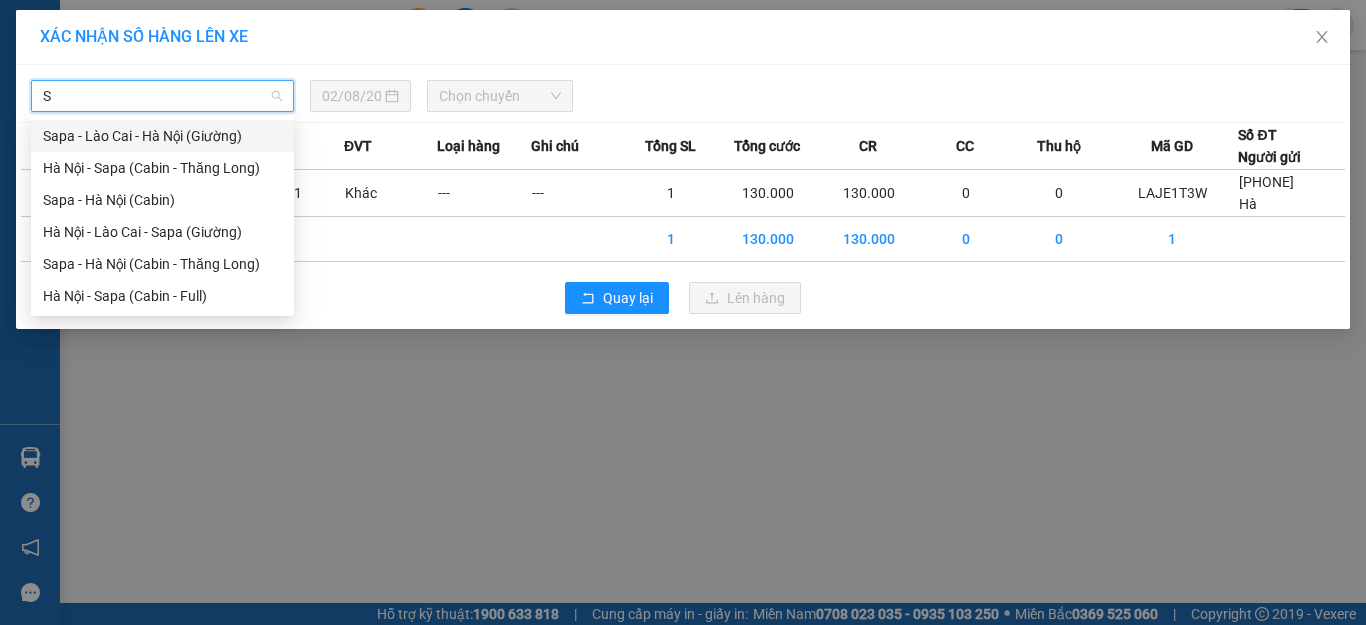 type on "SA" 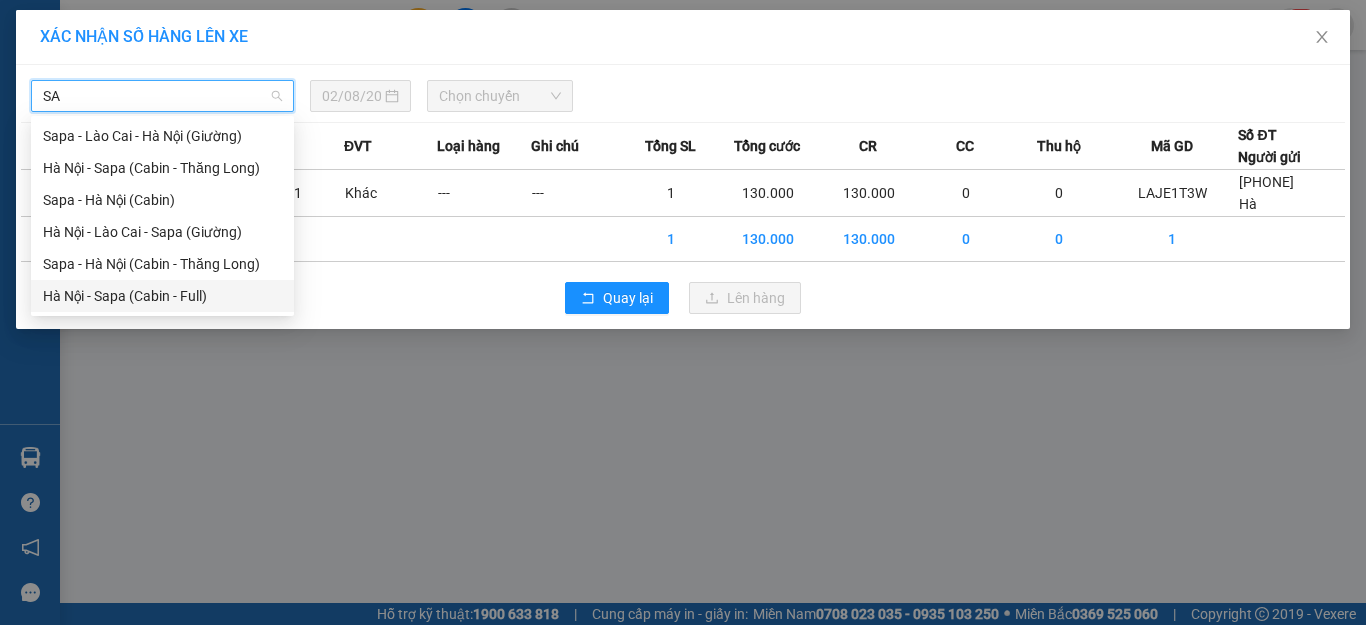 click on "Hà Nội - Sapa (Cabin - Full)" at bounding box center (162, 296) 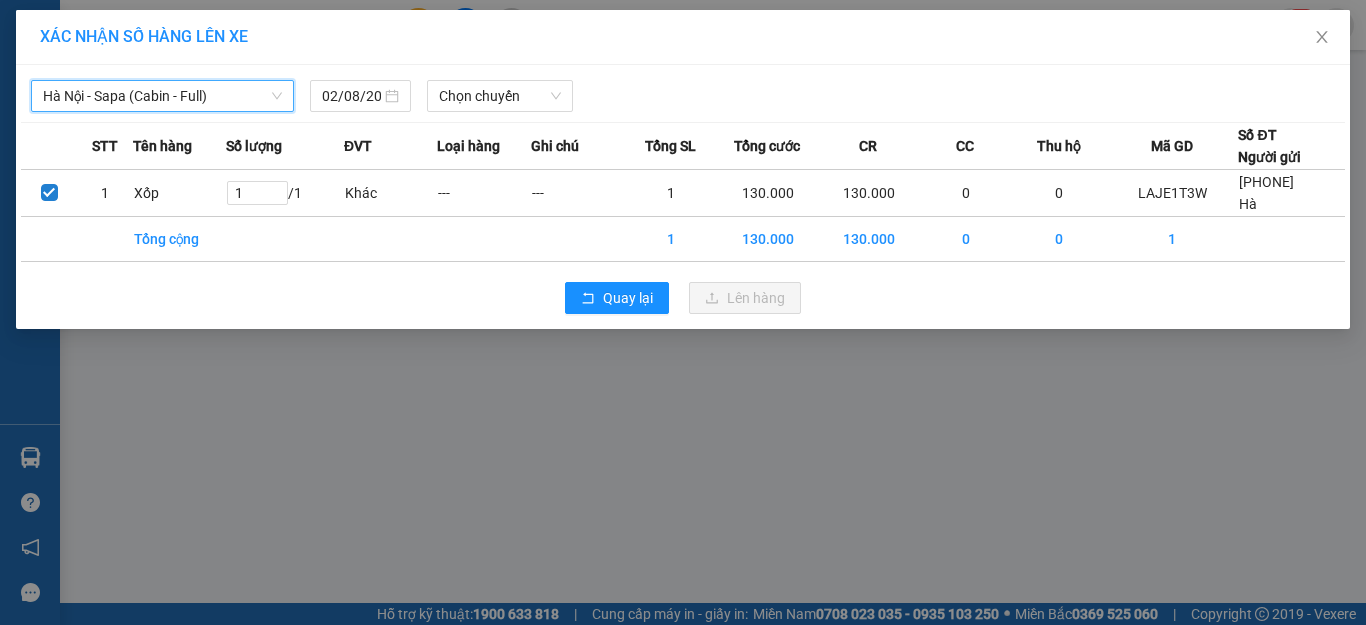 click on "Hà Nội - Sapa (Cabin - Full)" at bounding box center (162, 96) 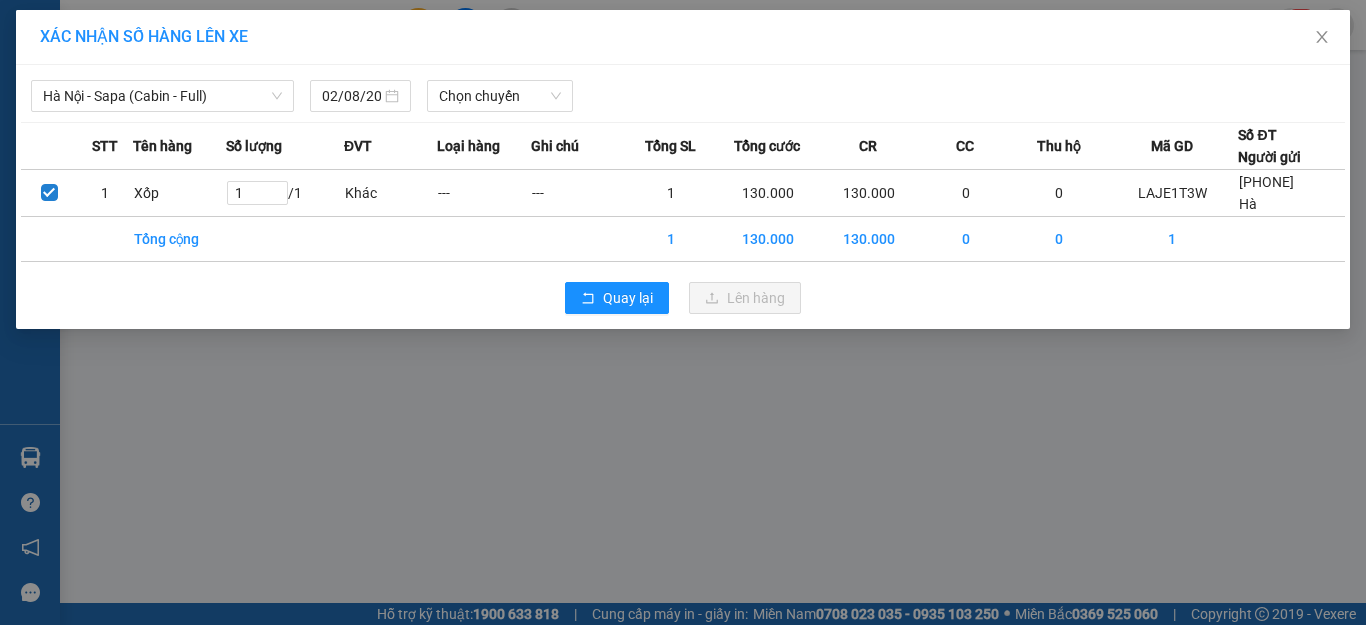 click on "Quay lại Lên hàng" at bounding box center (683, 298) 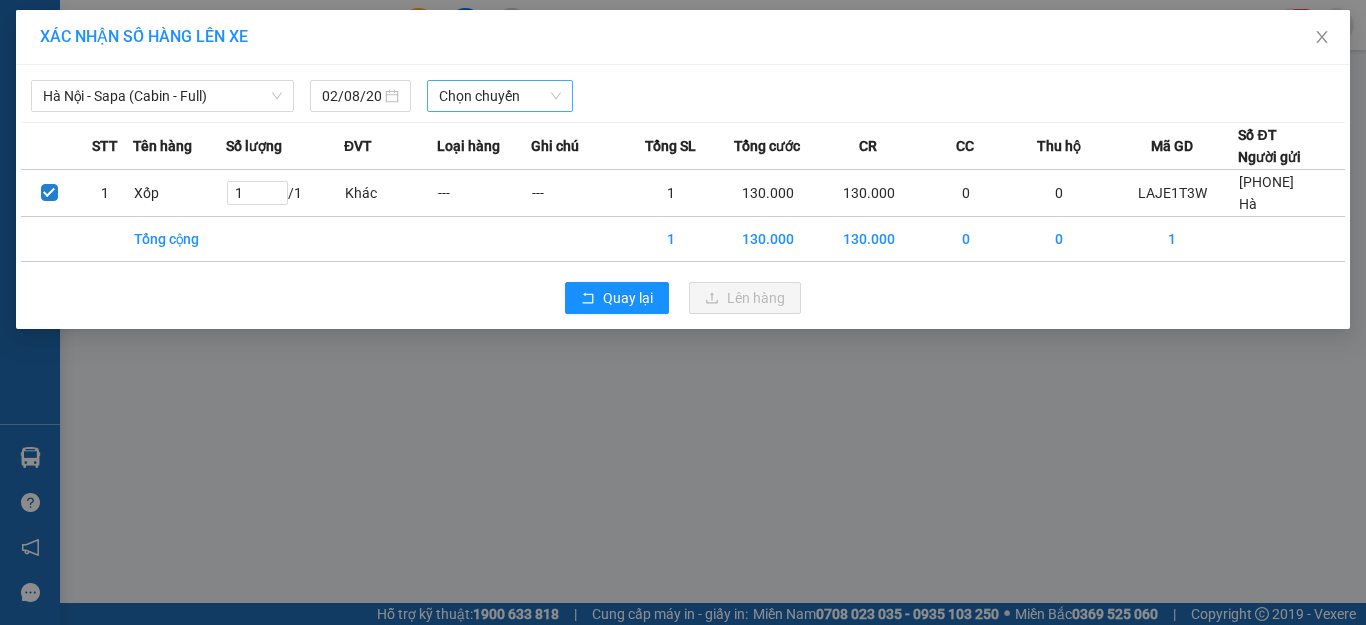 click on "Chọn chuyến" at bounding box center [500, 96] 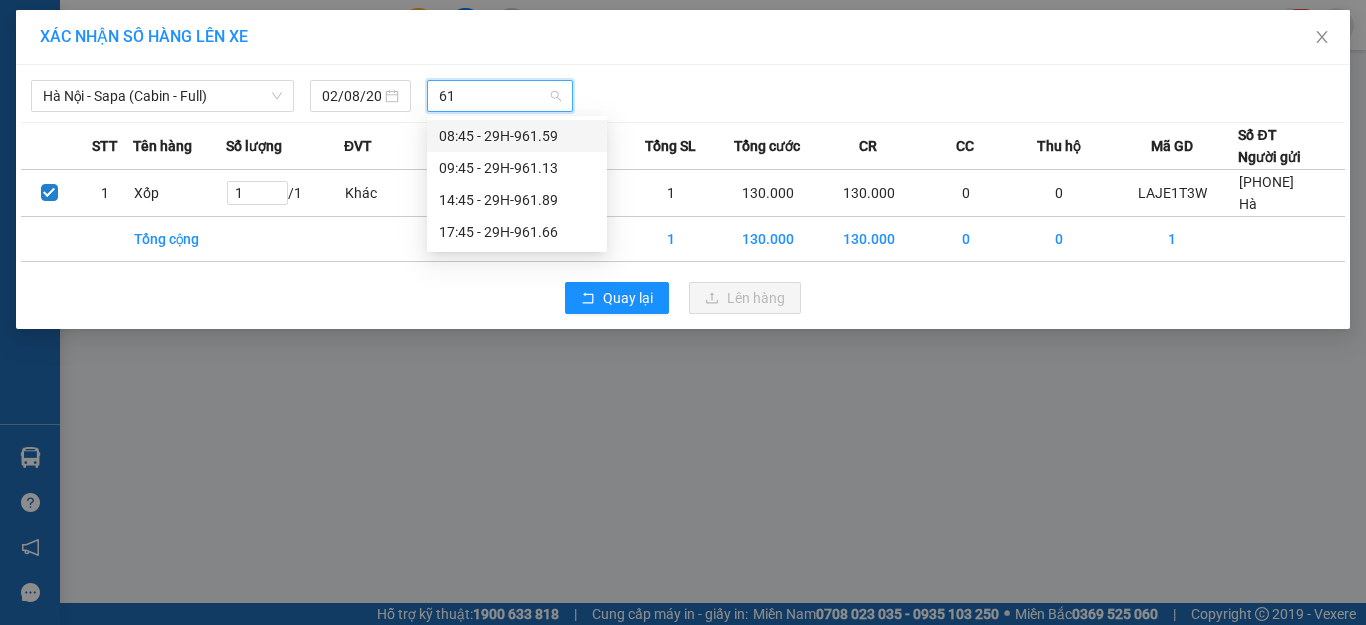 type on "61" 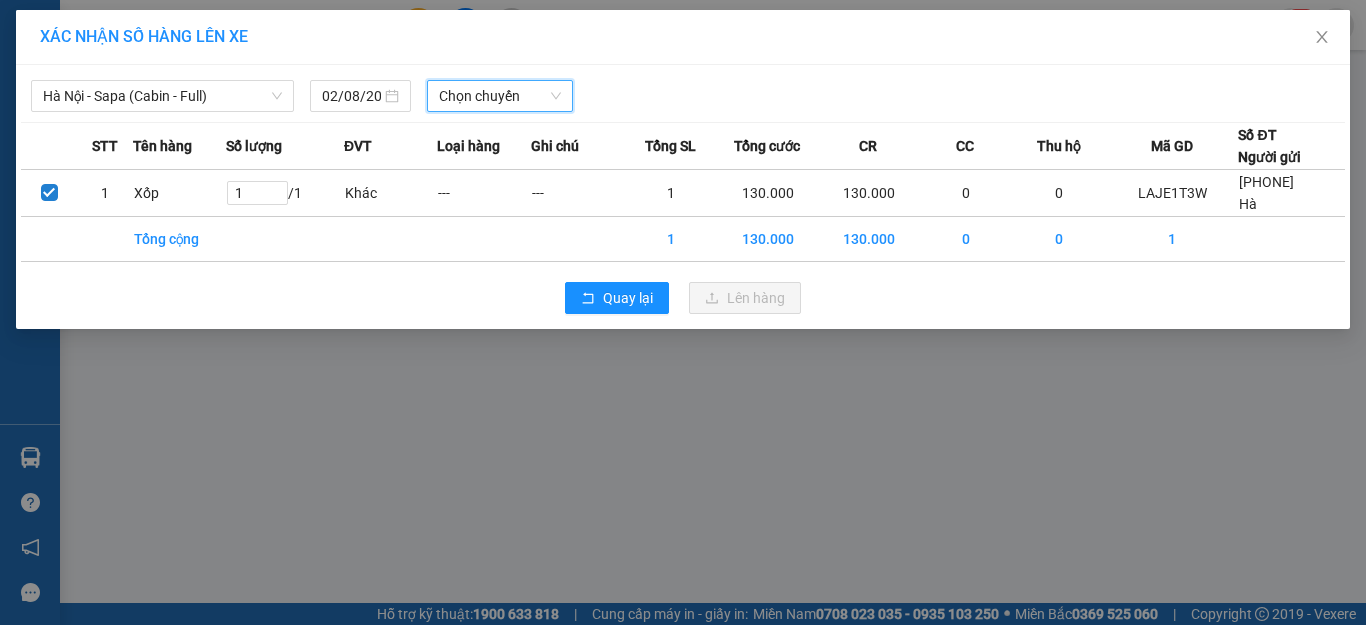 click on "Chọn chuyến" at bounding box center (500, 96) 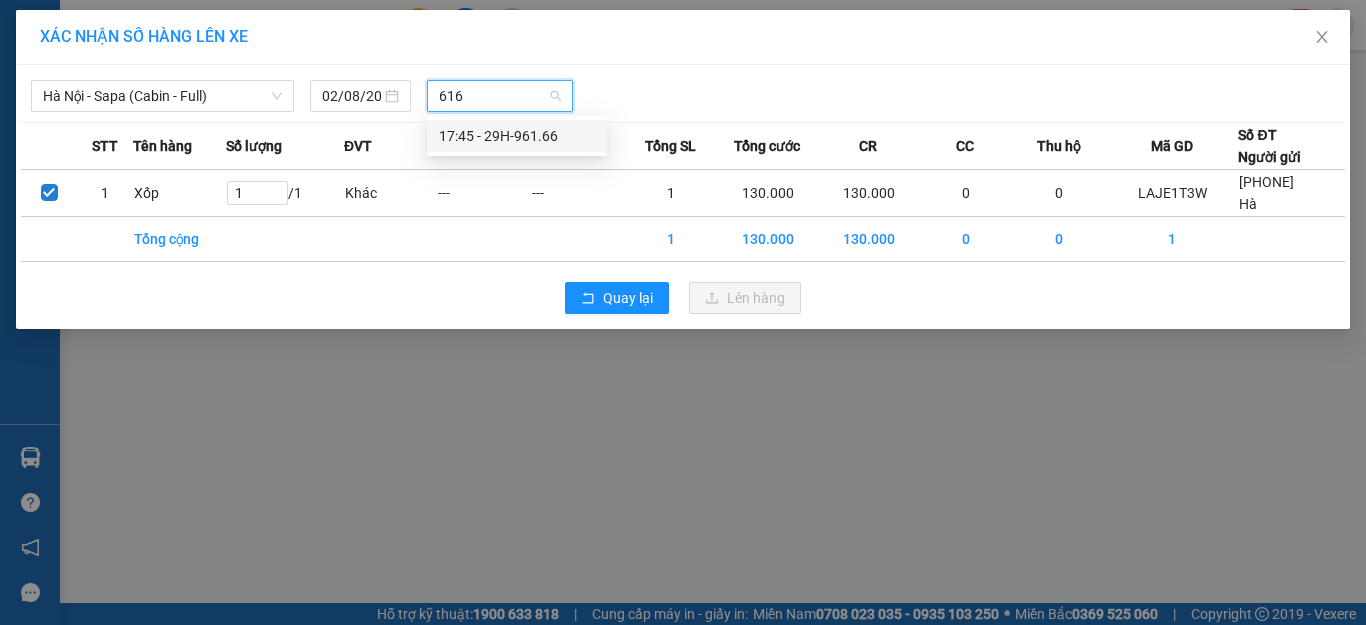 type on "6166" 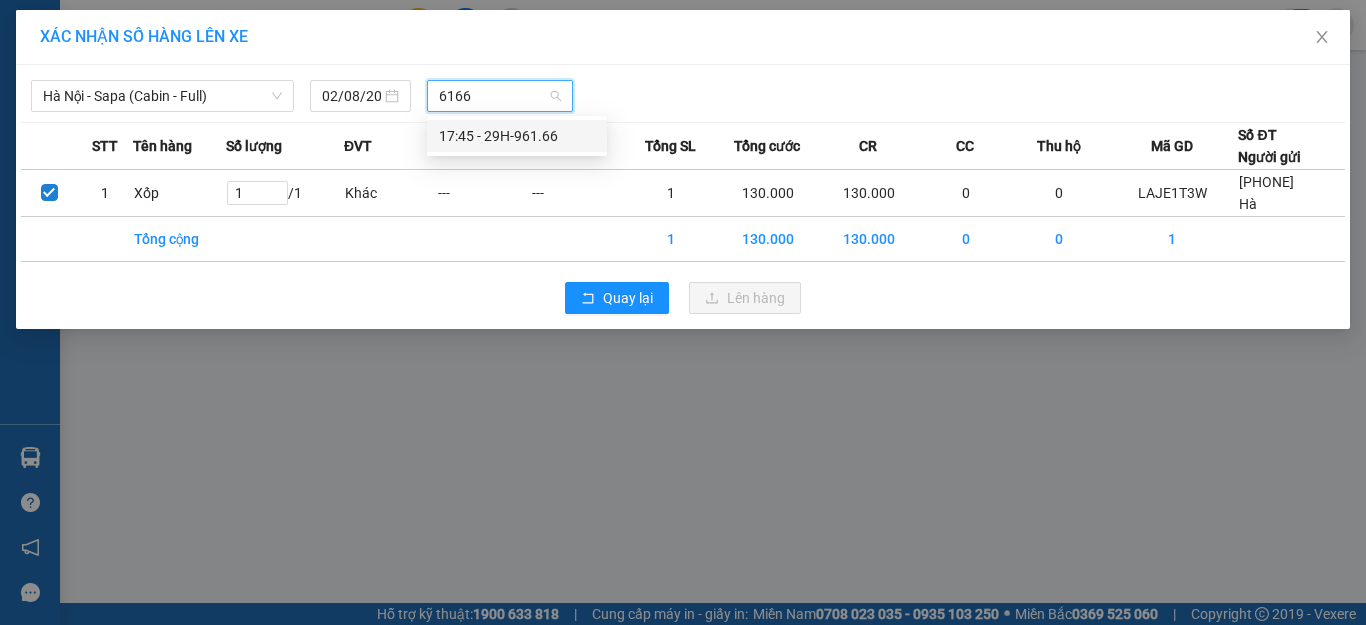 click on "[TIME]     - [LICENSE_PLATE]" at bounding box center [517, 136] 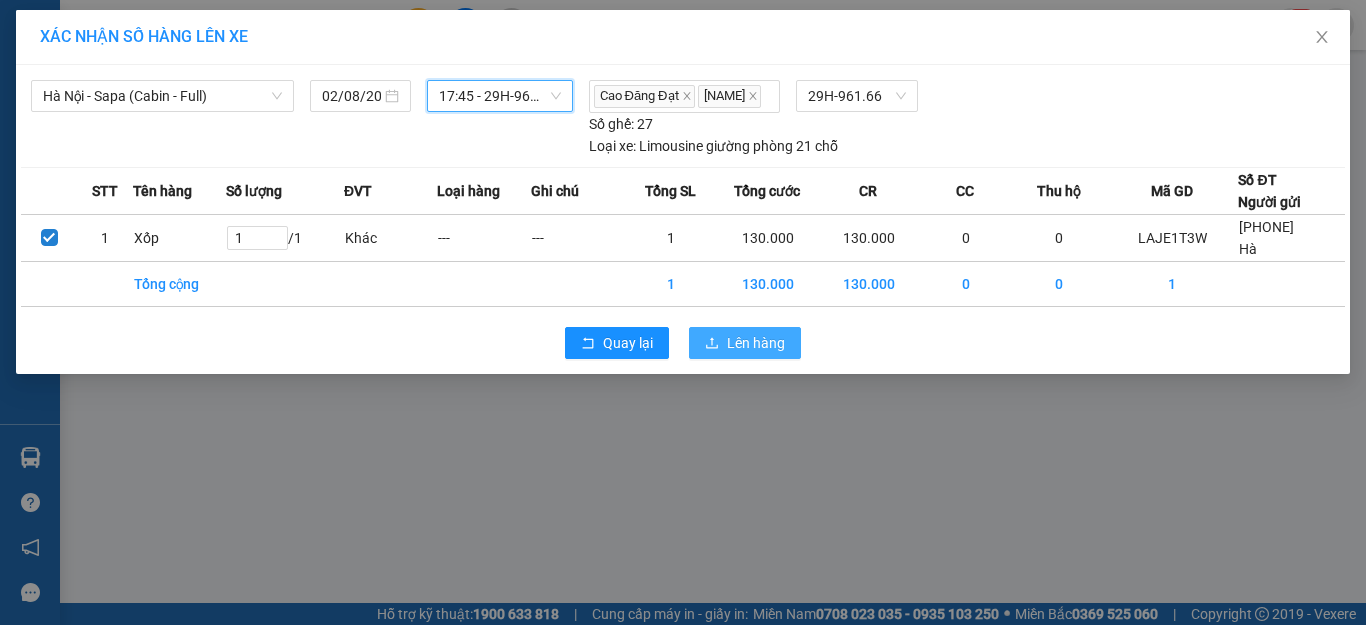 click on "Lên hàng" at bounding box center (745, 343) 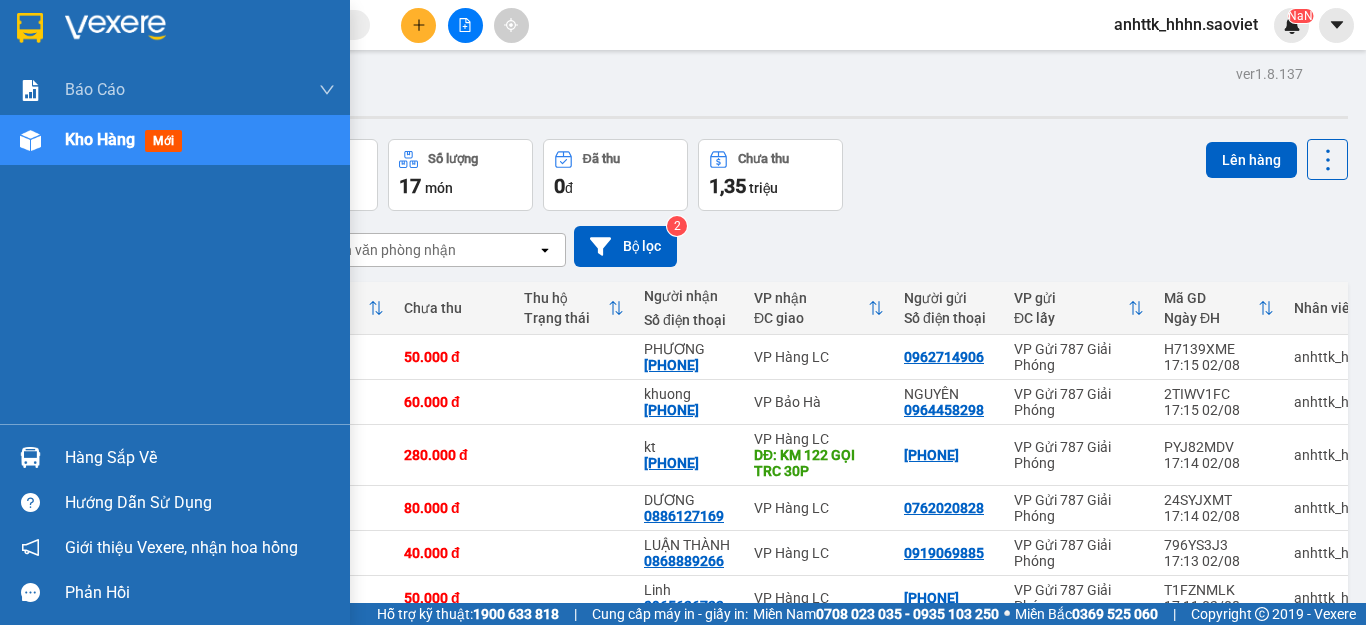 click on "Kho hàng" at bounding box center (100, 139) 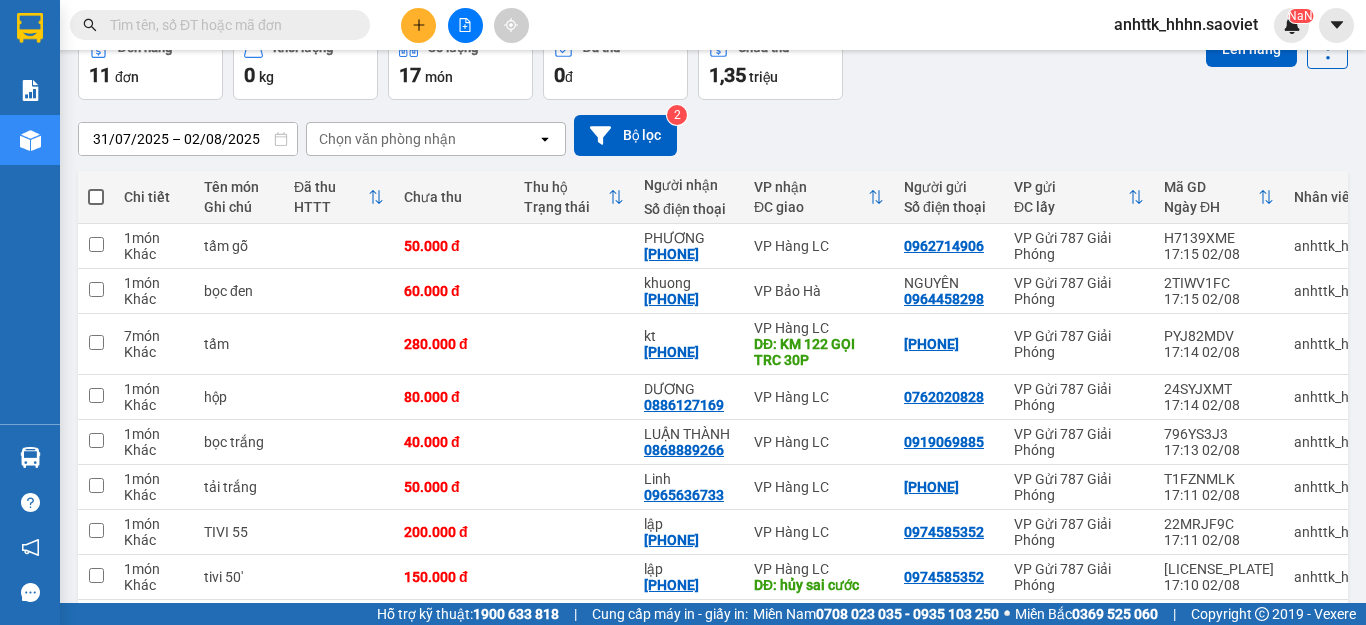 scroll, scrollTop: 0, scrollLeft: 0, axis: both 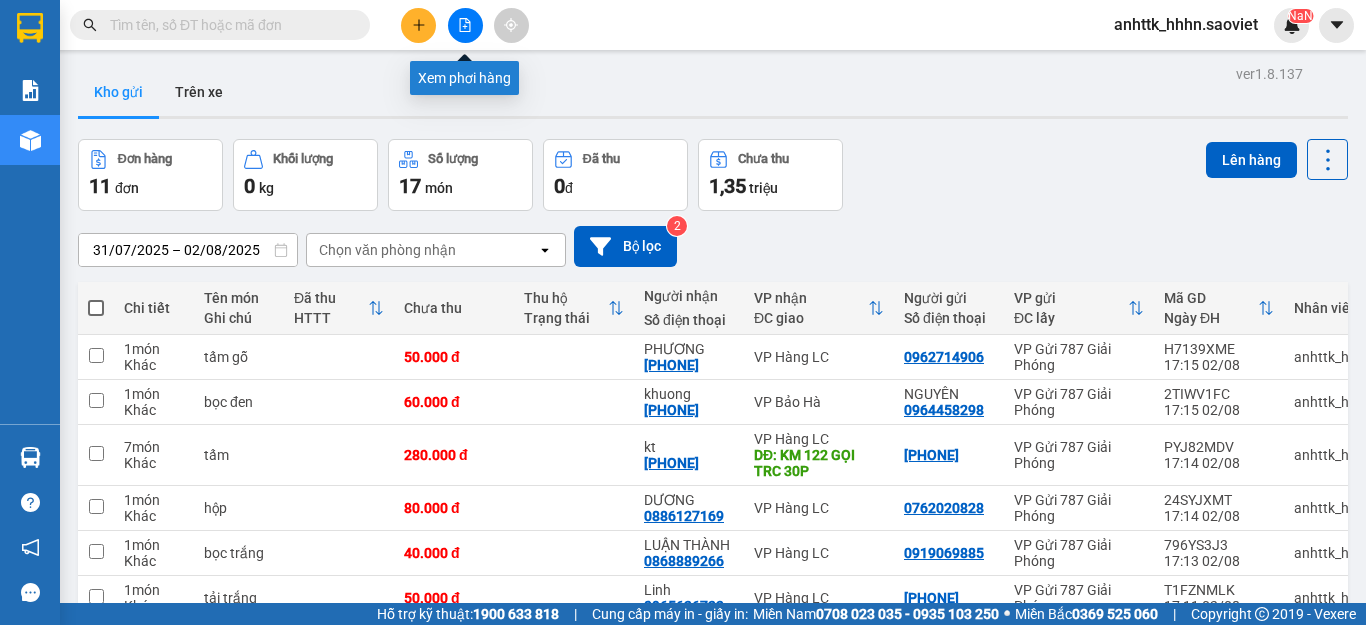 click 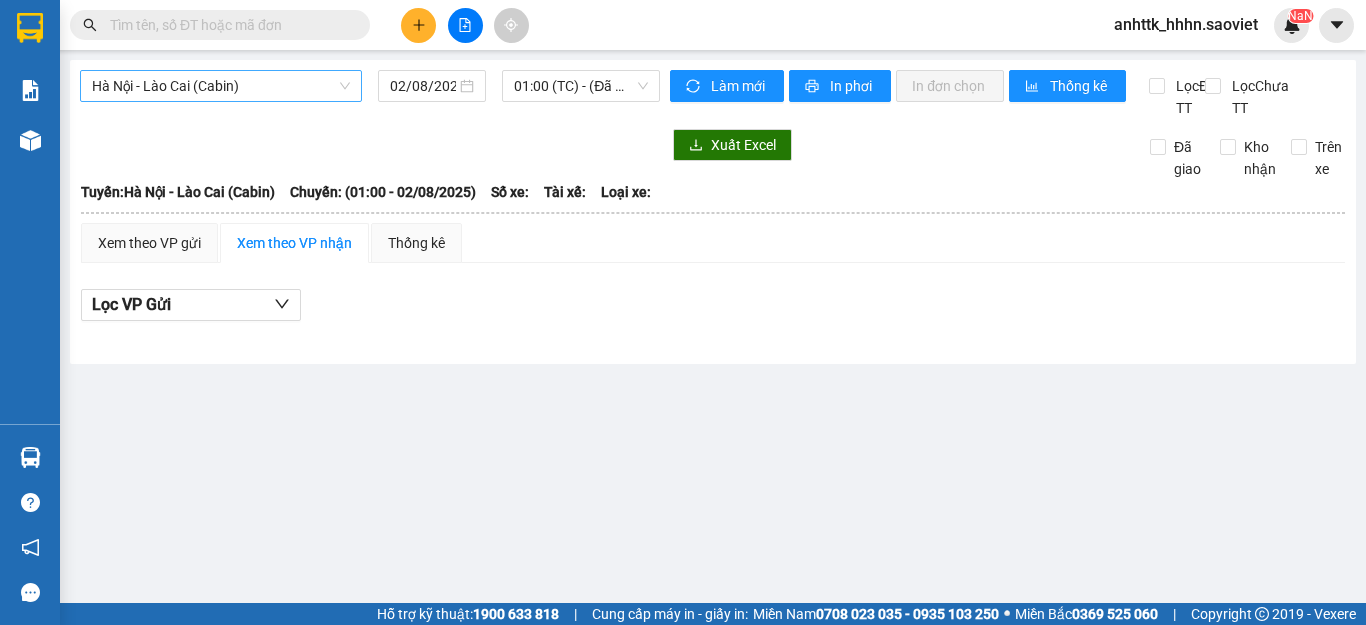 click on "Hà Nội - Lào Cai (Cabin)" at bounding box center (221, 86) 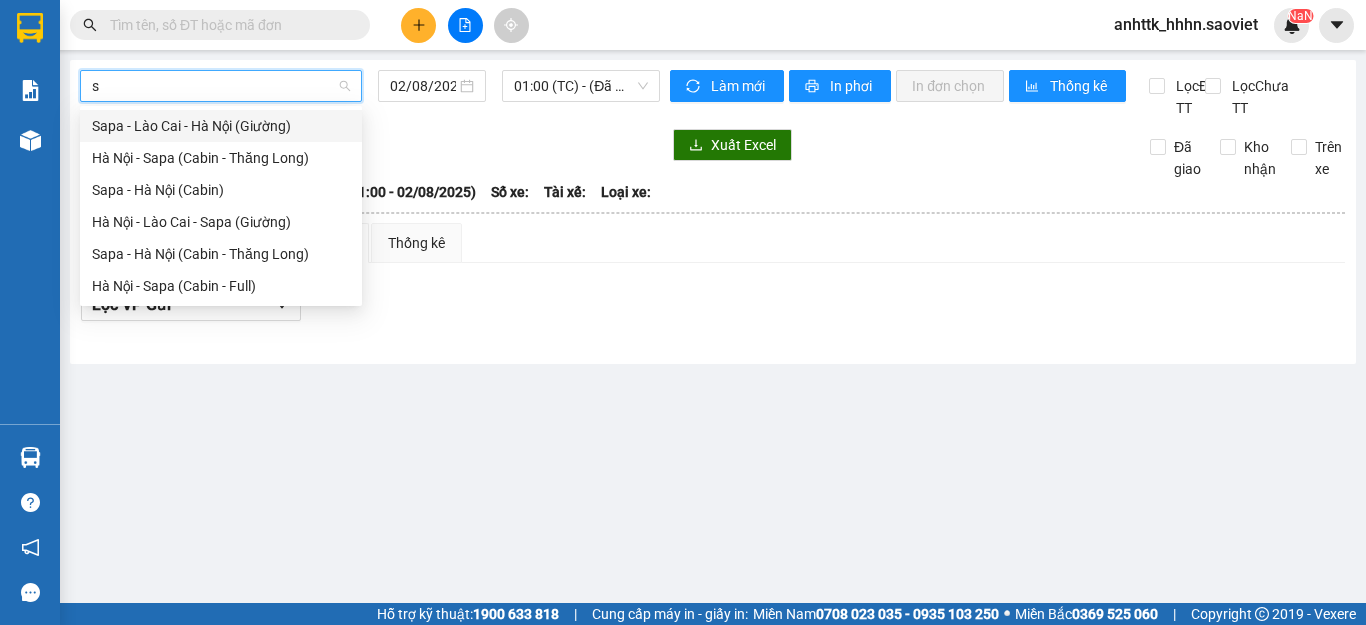 type on "sa" 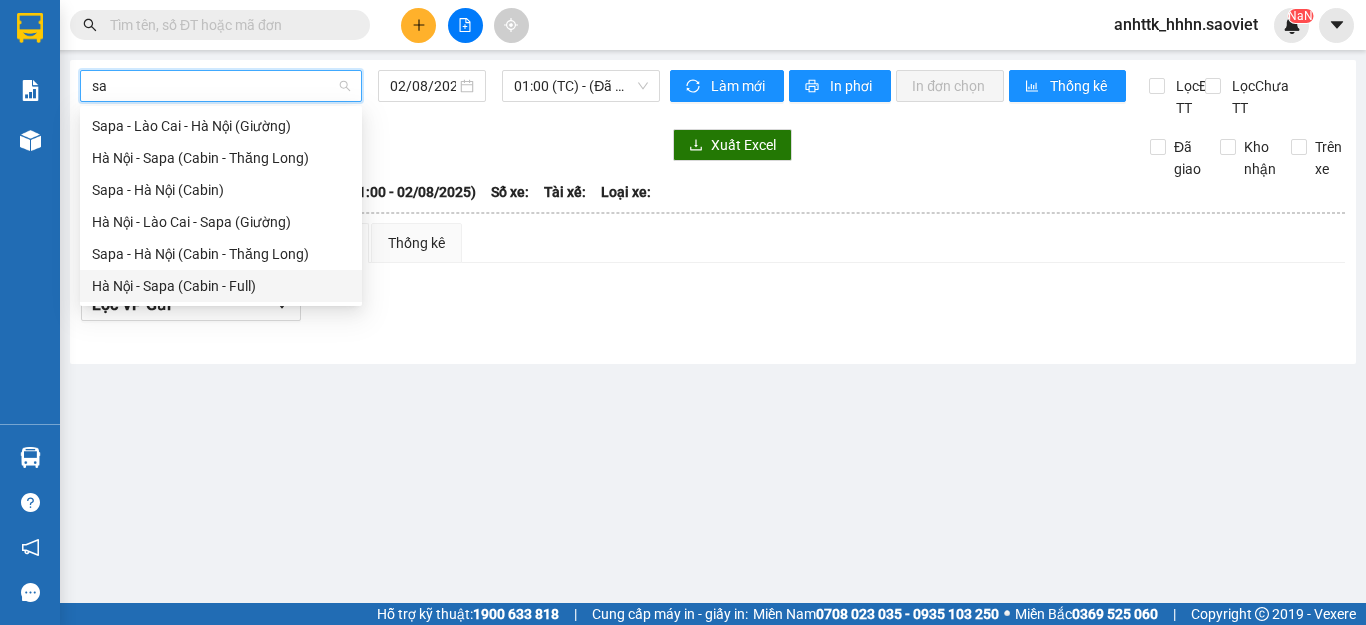 click on "Hà Nội - Sapa (Cabin - Full)" at bounding box center [221, 286] 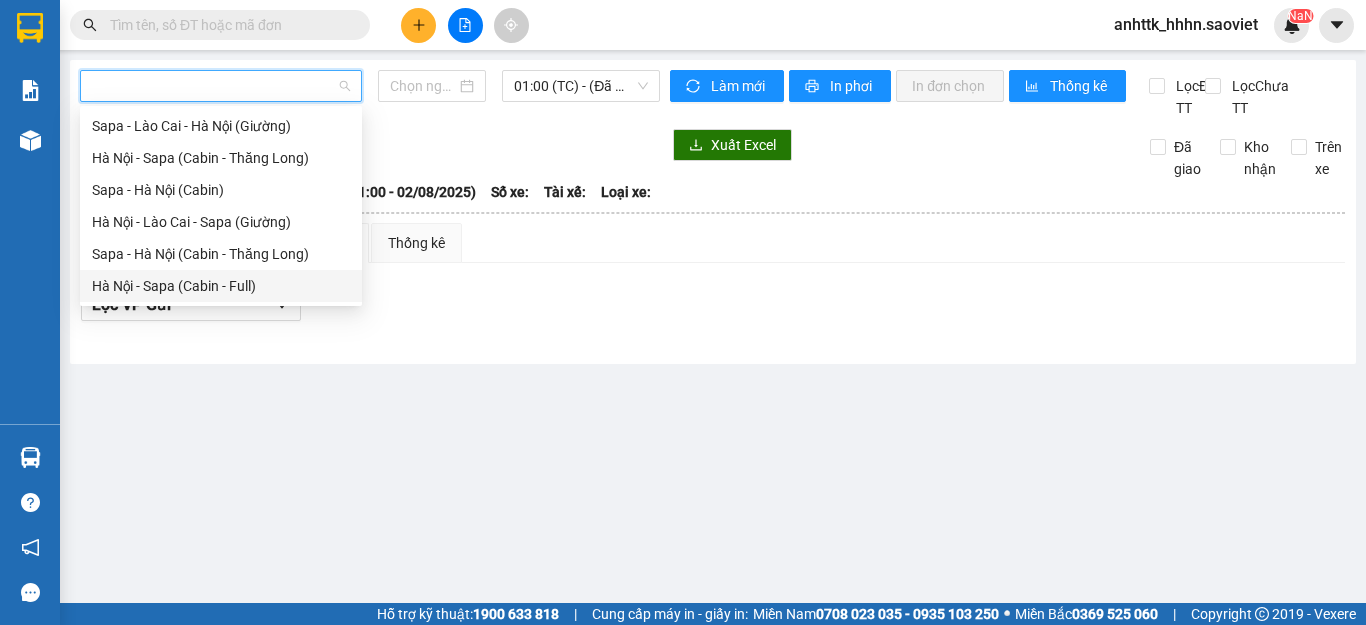 type on "02/08/2025" 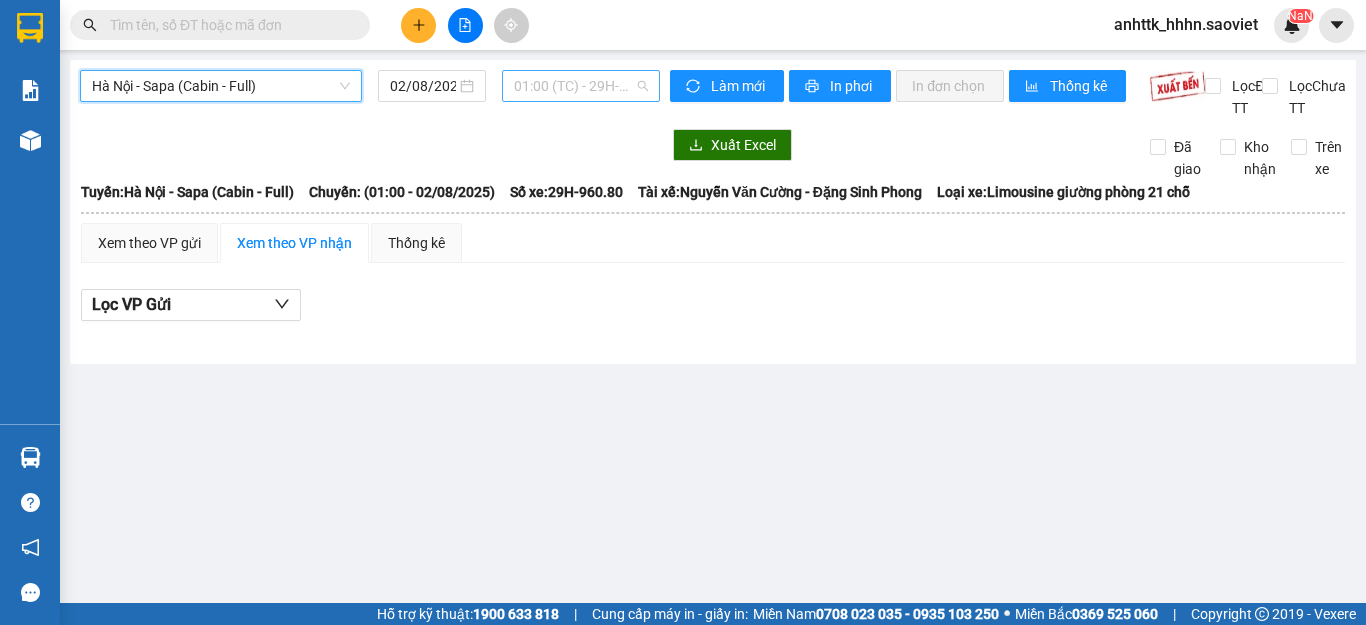 click on "01:00   (TC)   - 29H-960.80  - (Đã hủy)" at bounding box center [581, 86] 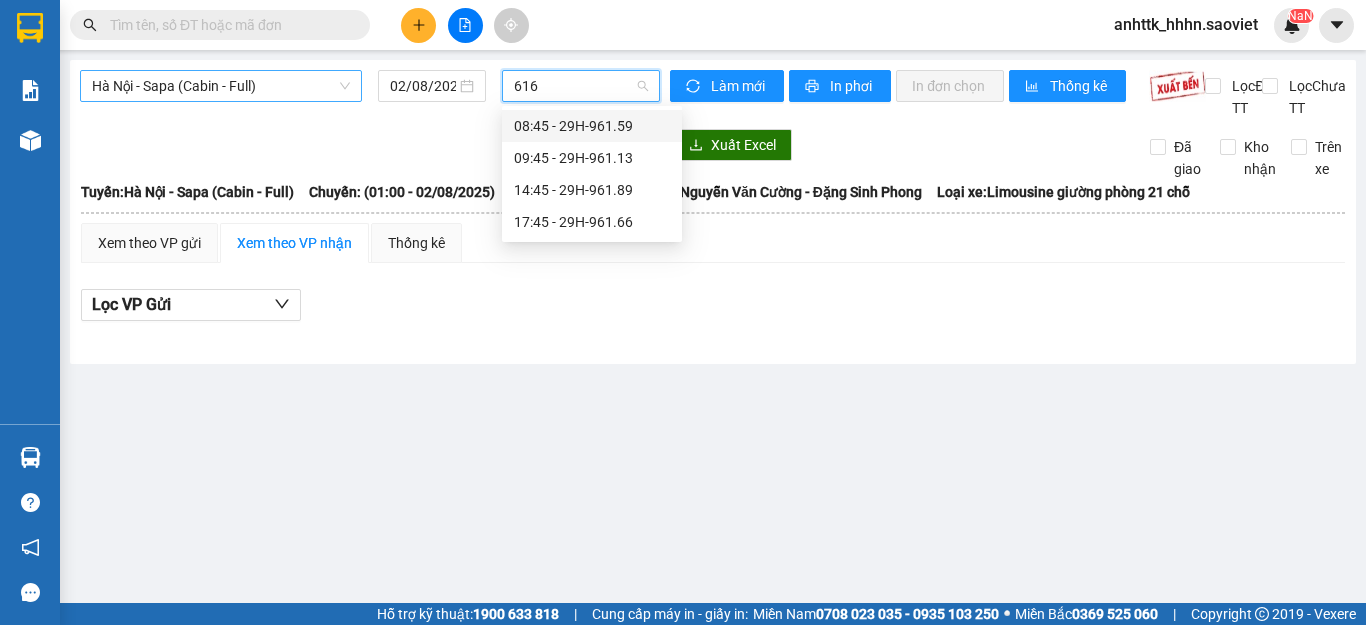 type on "6166" 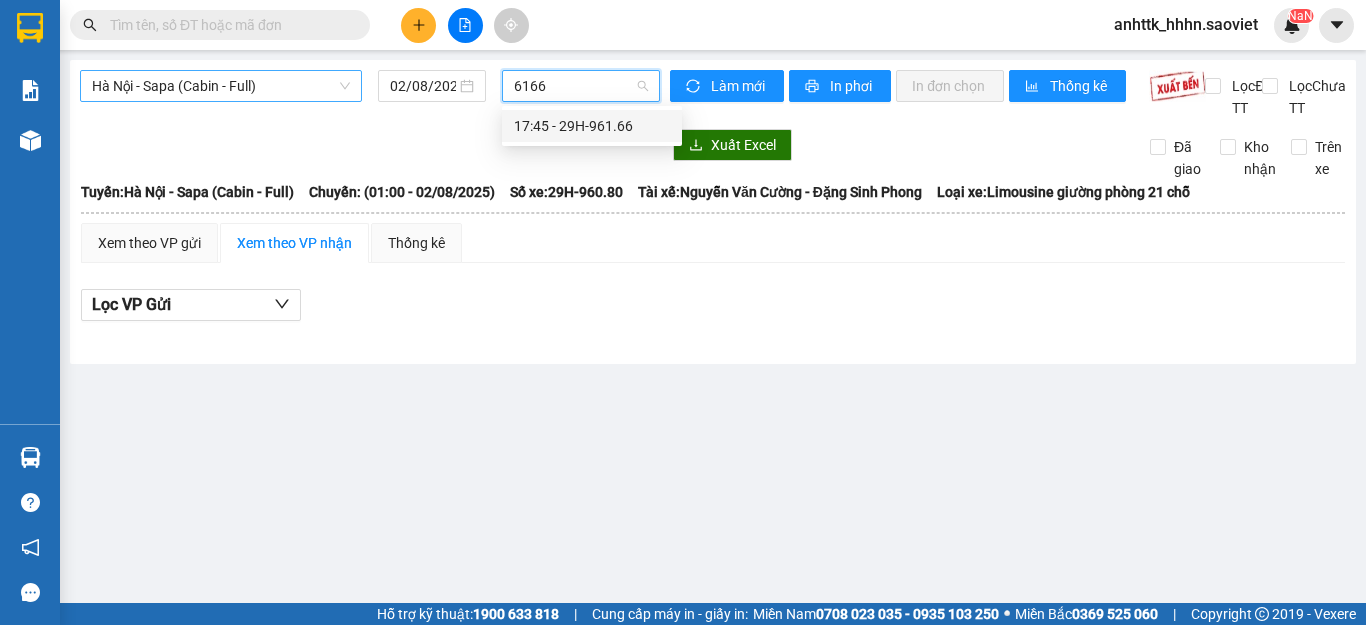 click on "[TIME]     - [LICENSE_PLATE]" at bounding box center [592, 126] 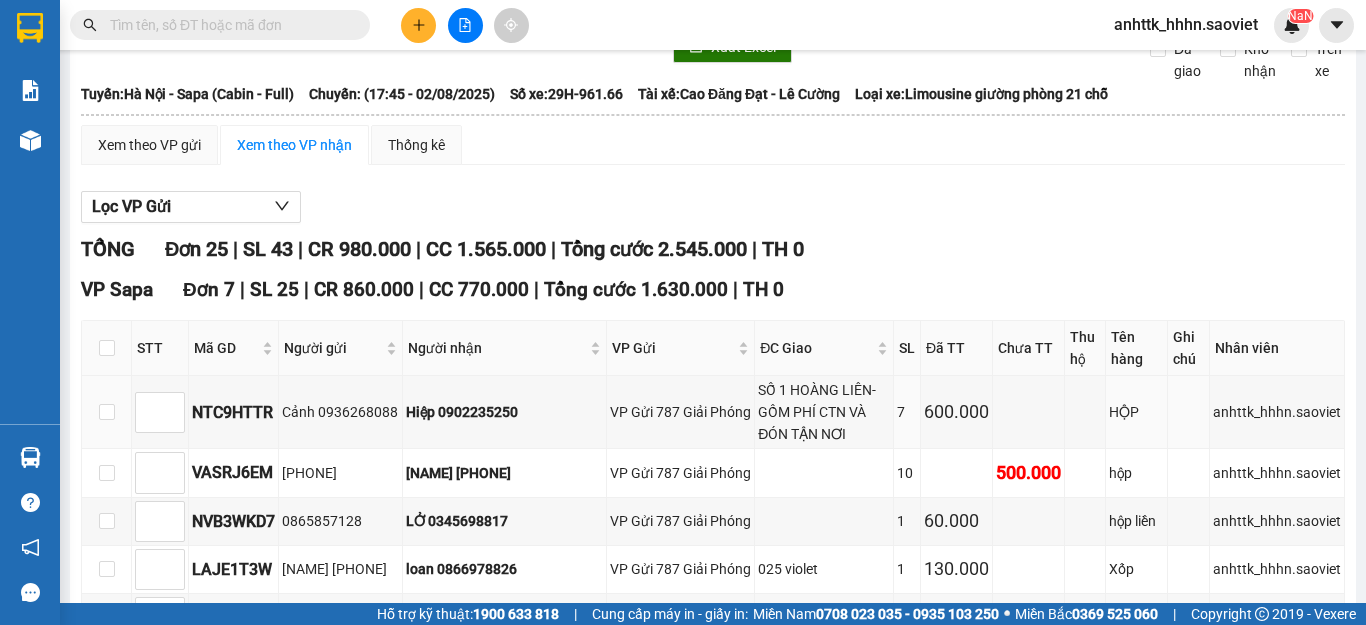 scroll, scrollTop: 0, scrollLeft: 0, axis: both 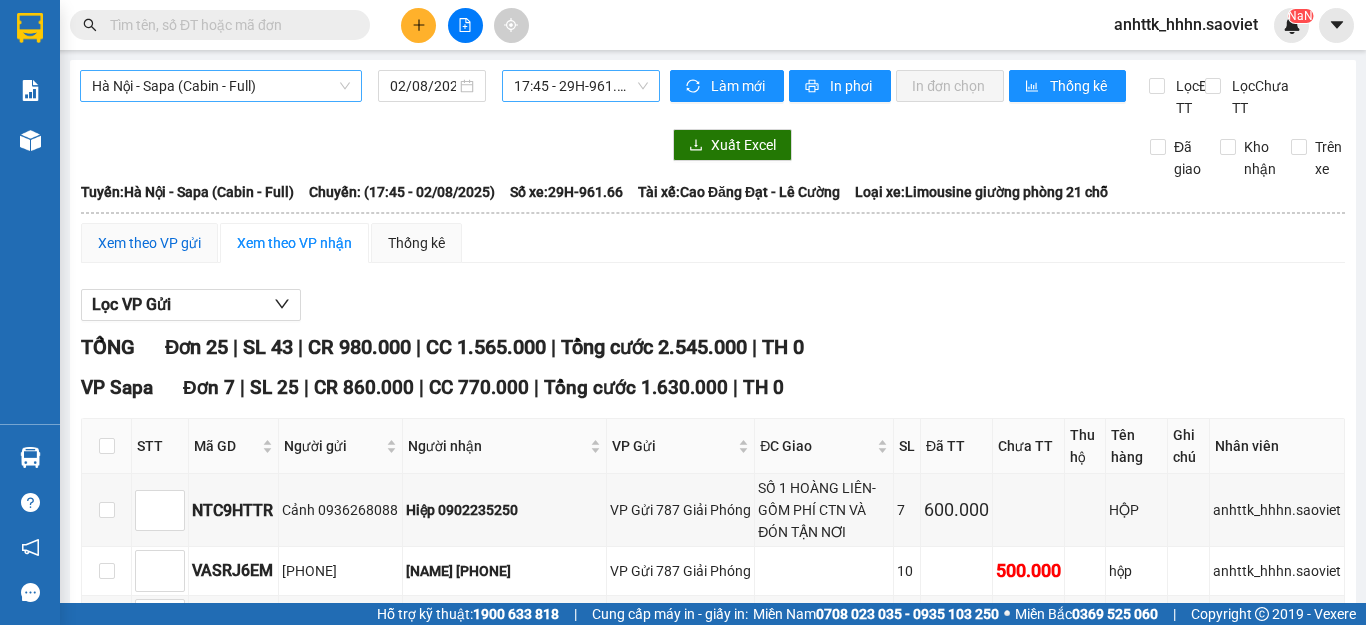 click on "Xem theo VP gửi" at bounding box center [149, 243] 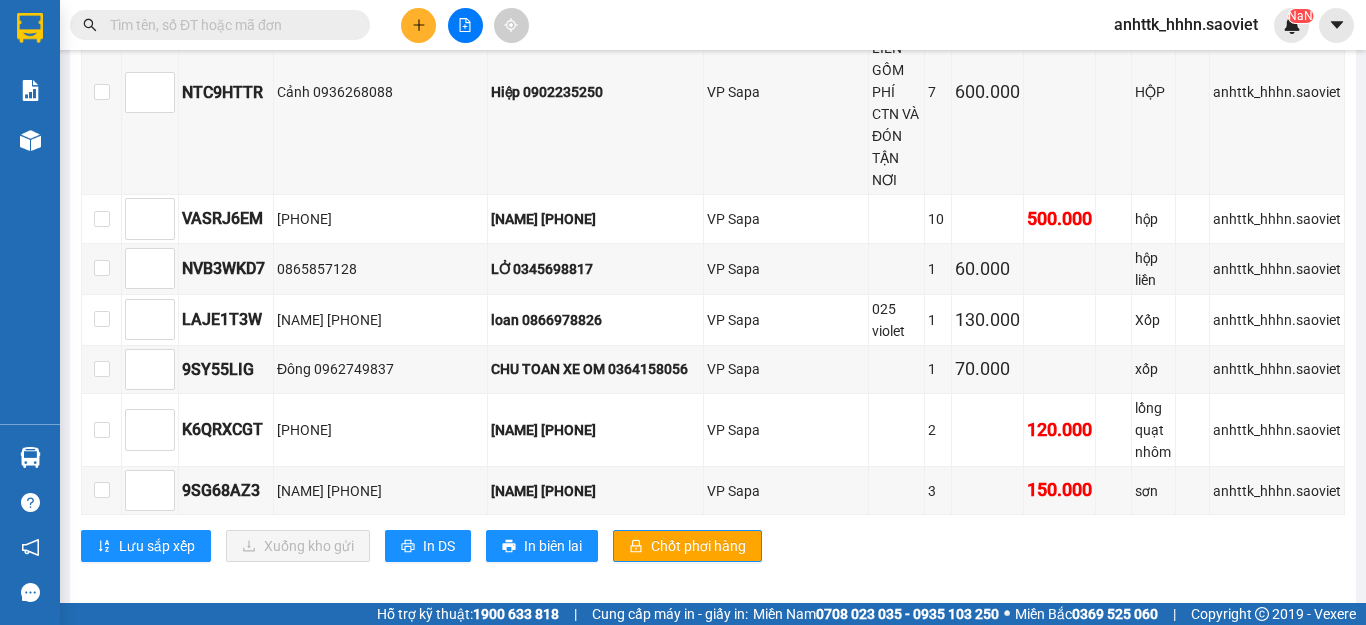 scroll, scrollTop: 1745, scrollLeft: 0, axis: vertical 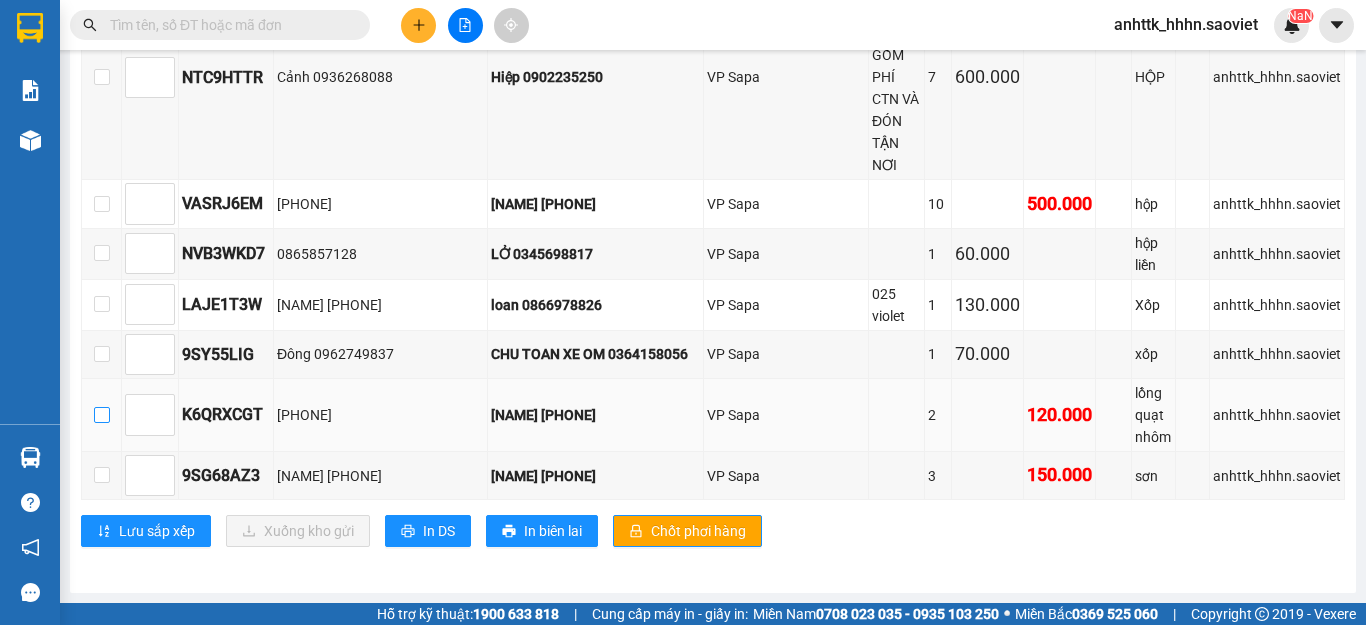 click at bounding box center [102, 415] 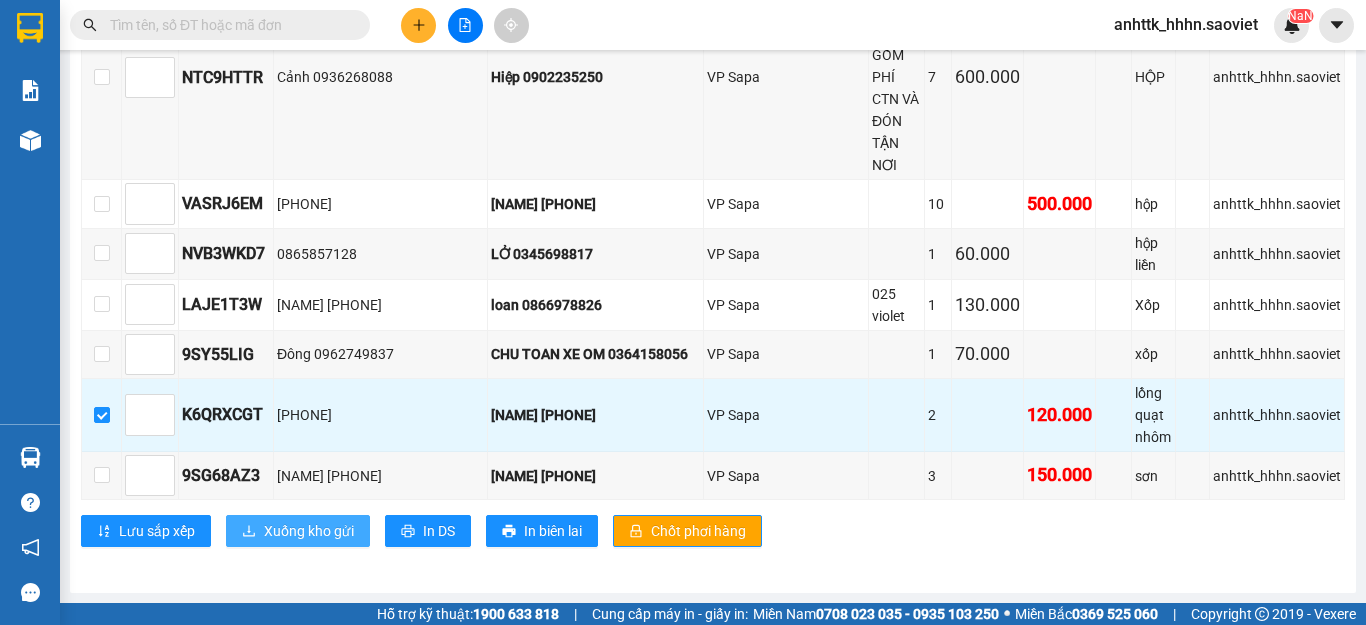 click on "Xuống kho gửi" at bounding box center [309, 531] 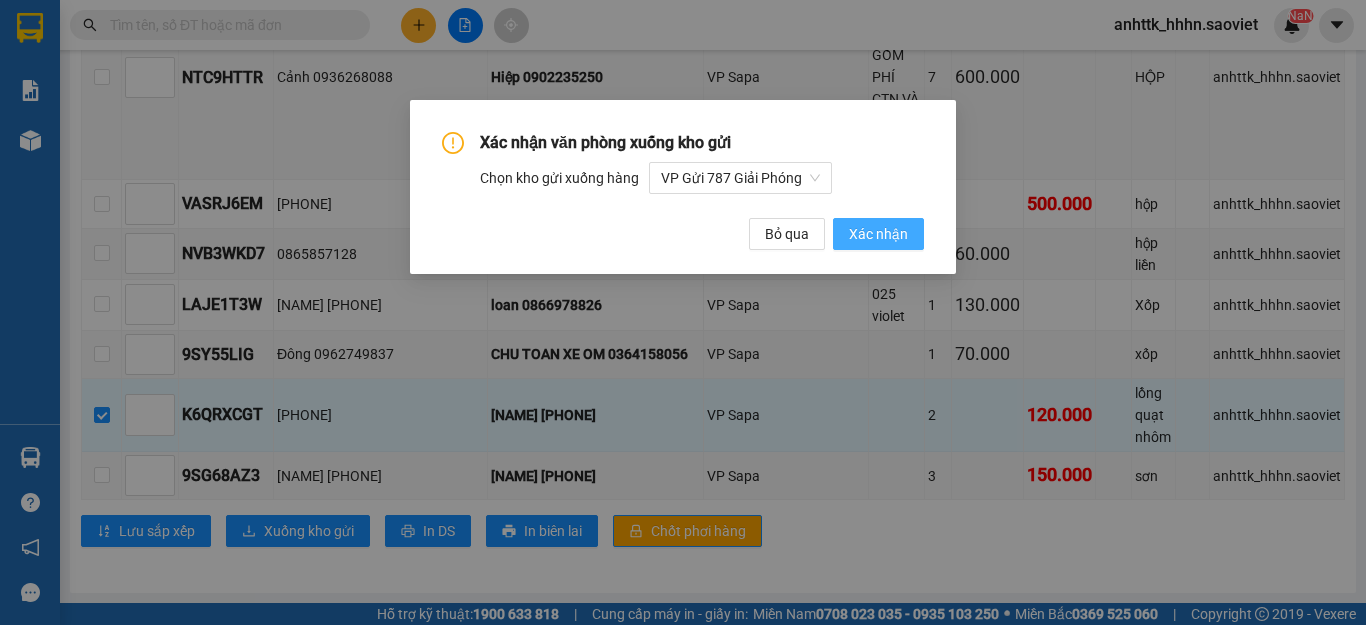click on "Xác nhận" at bounding box center [878, 234] 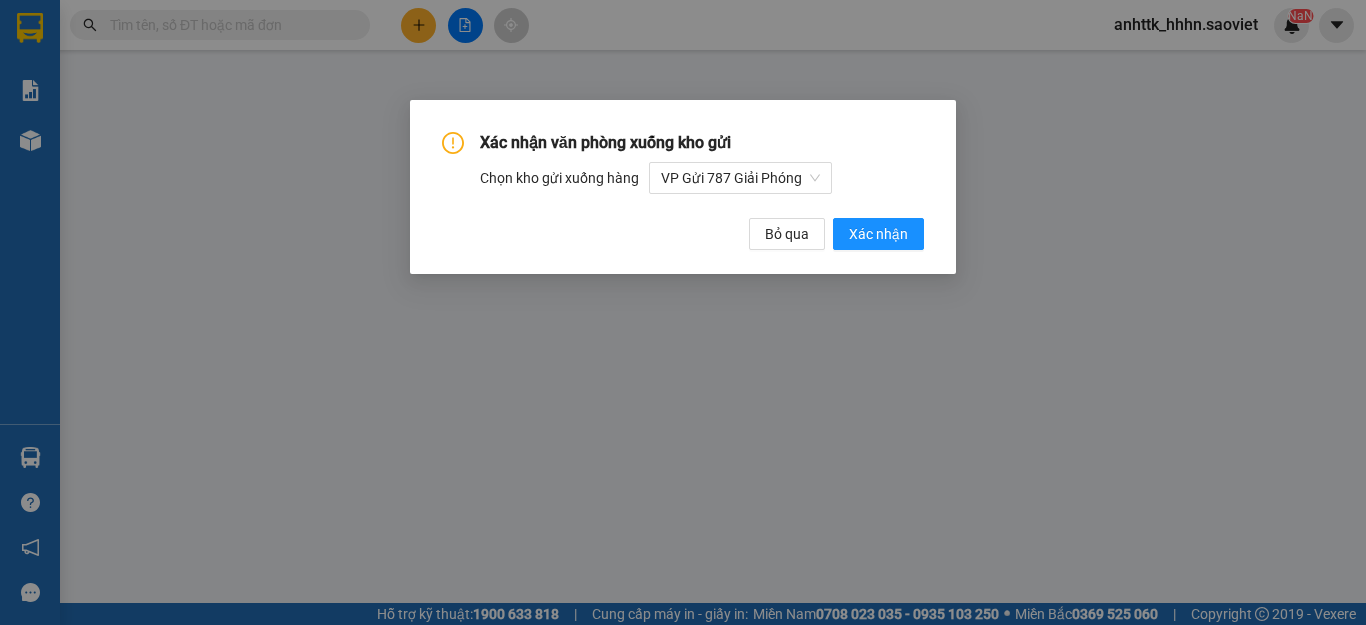 scroll, scrollTop: 0, scrollLeft: 0, axis: both 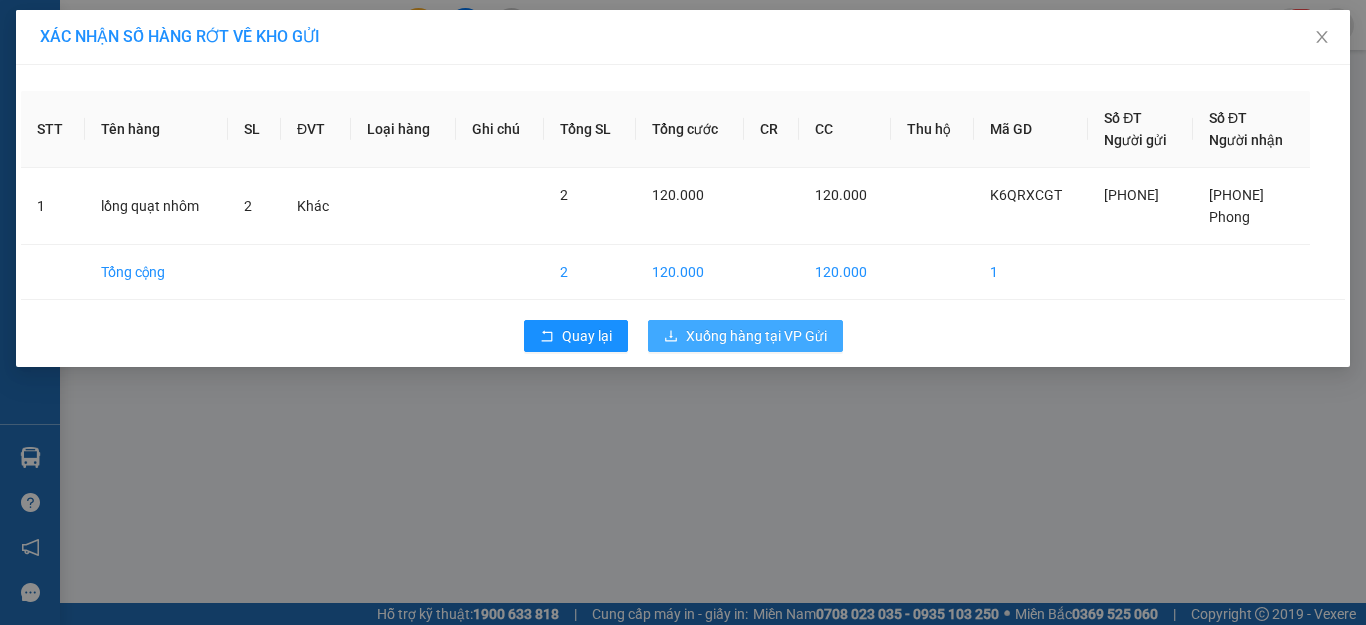 click on "Xuống hàng tại VP Gửi" at bounding box center (756, 336) 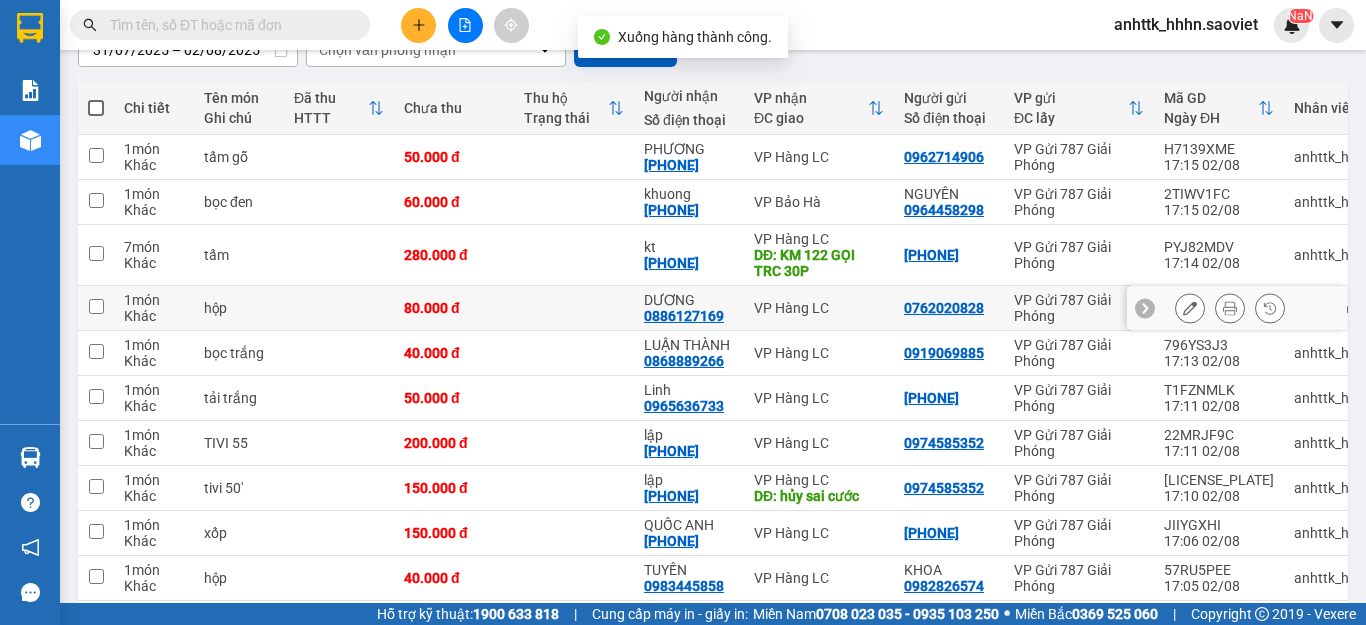 scroll, scrollTop: 288, scrollLeft: 0, axis: vertical 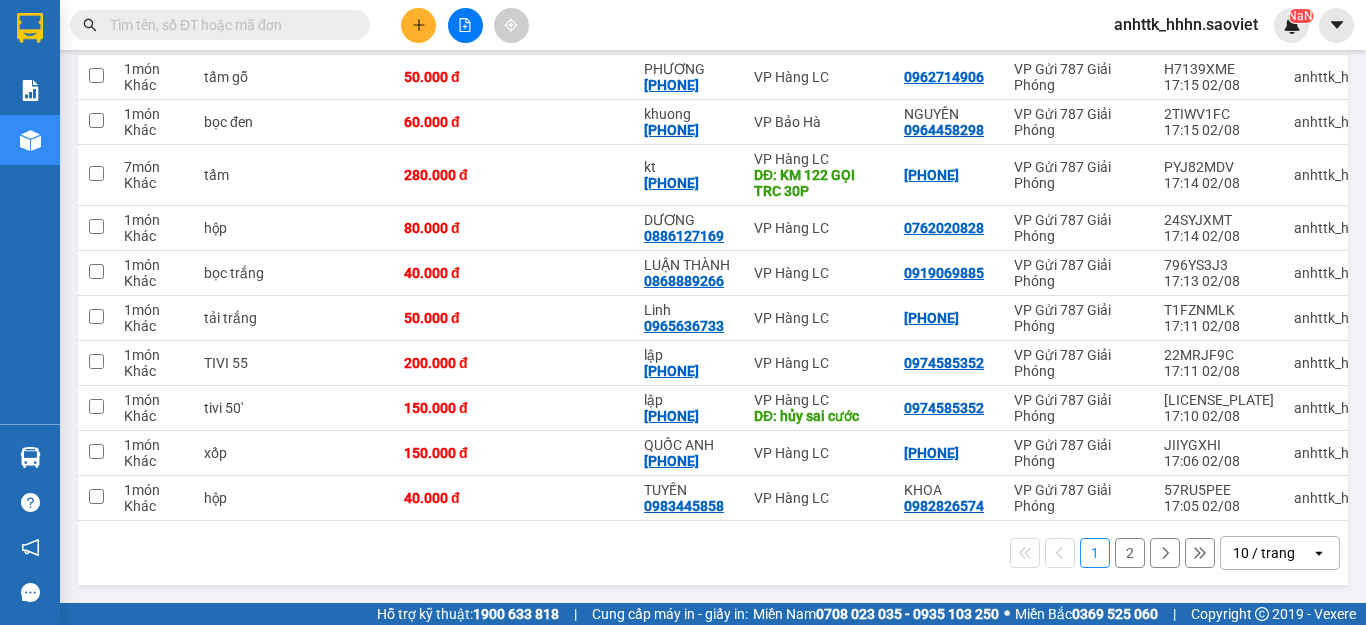 click on "10 / trang" at bounding box center [1266, 553] 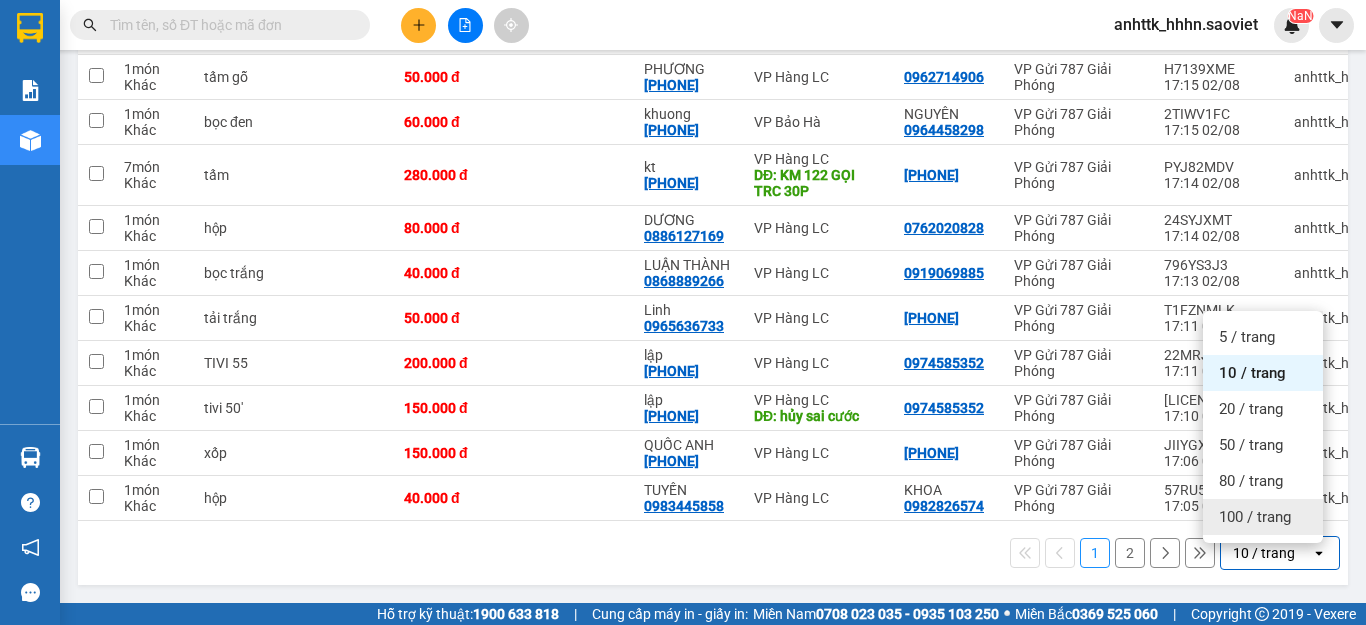 click on "100 / trang" at bounding box center (1255, 517) 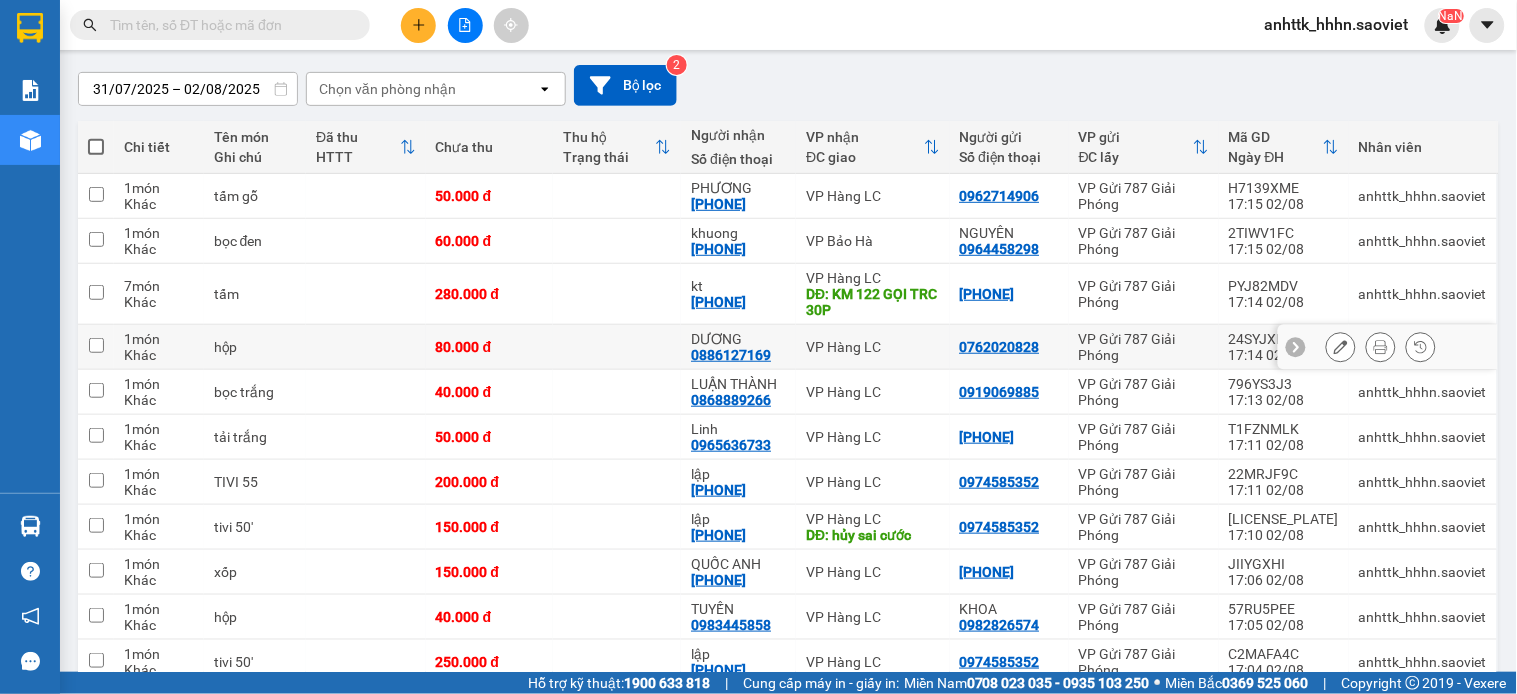 scroll, scrollTop: 156, scrollLeft: 0, axis: vertical 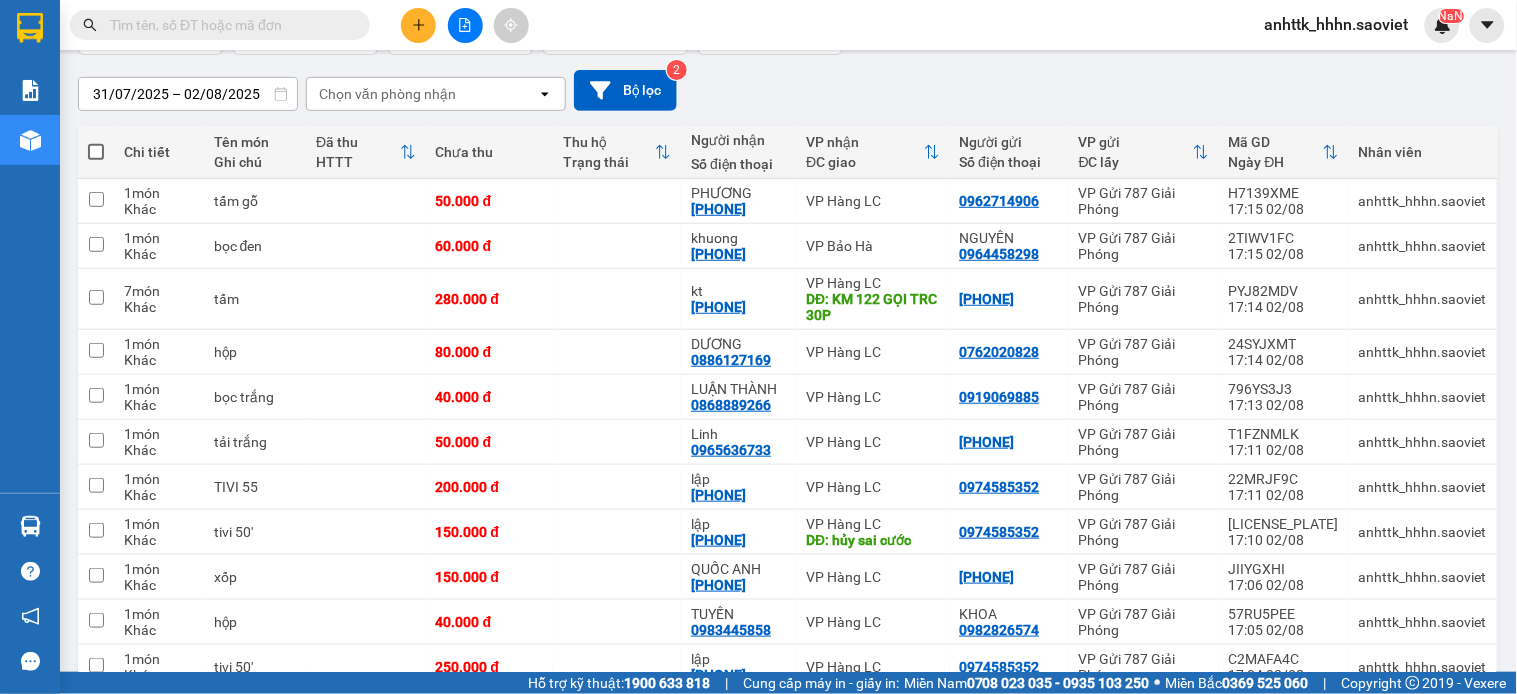 click at bounding box center (228, 25) 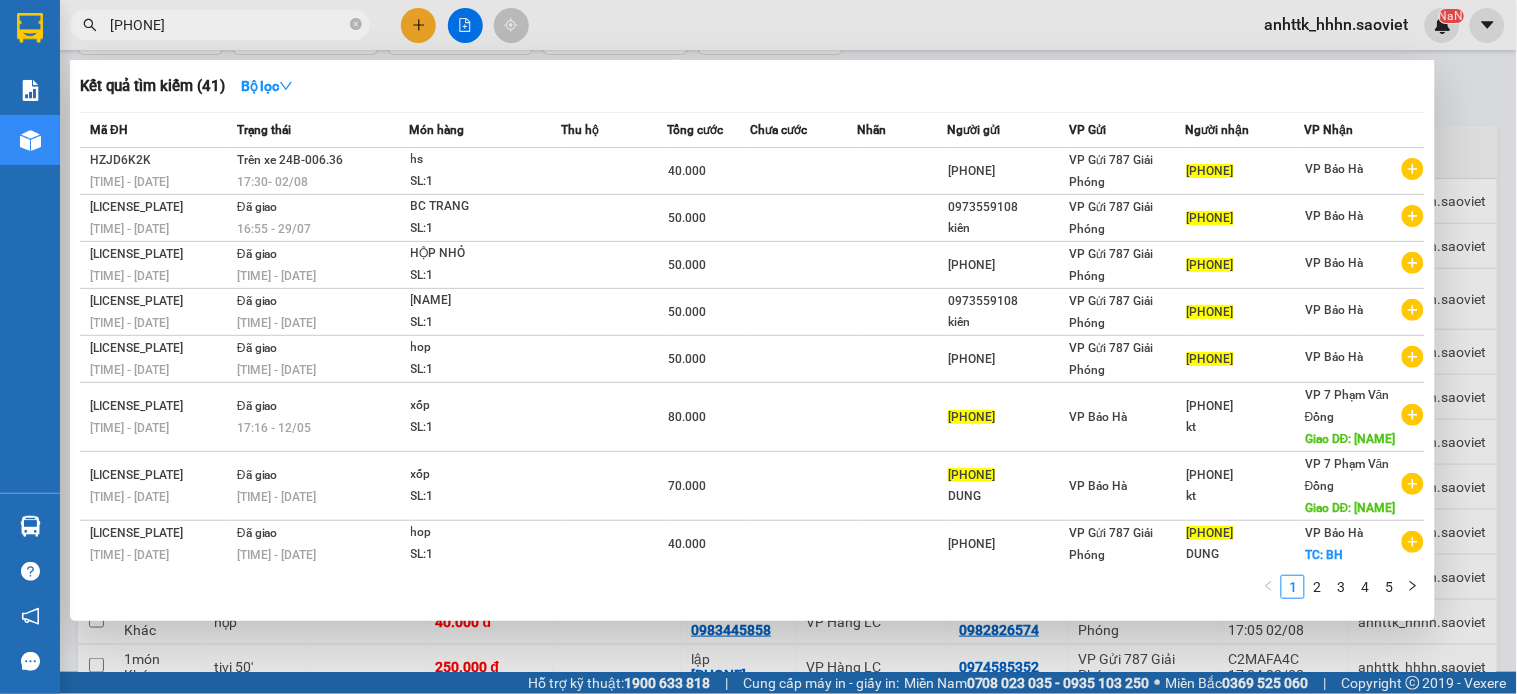 type on "[PHONE]" 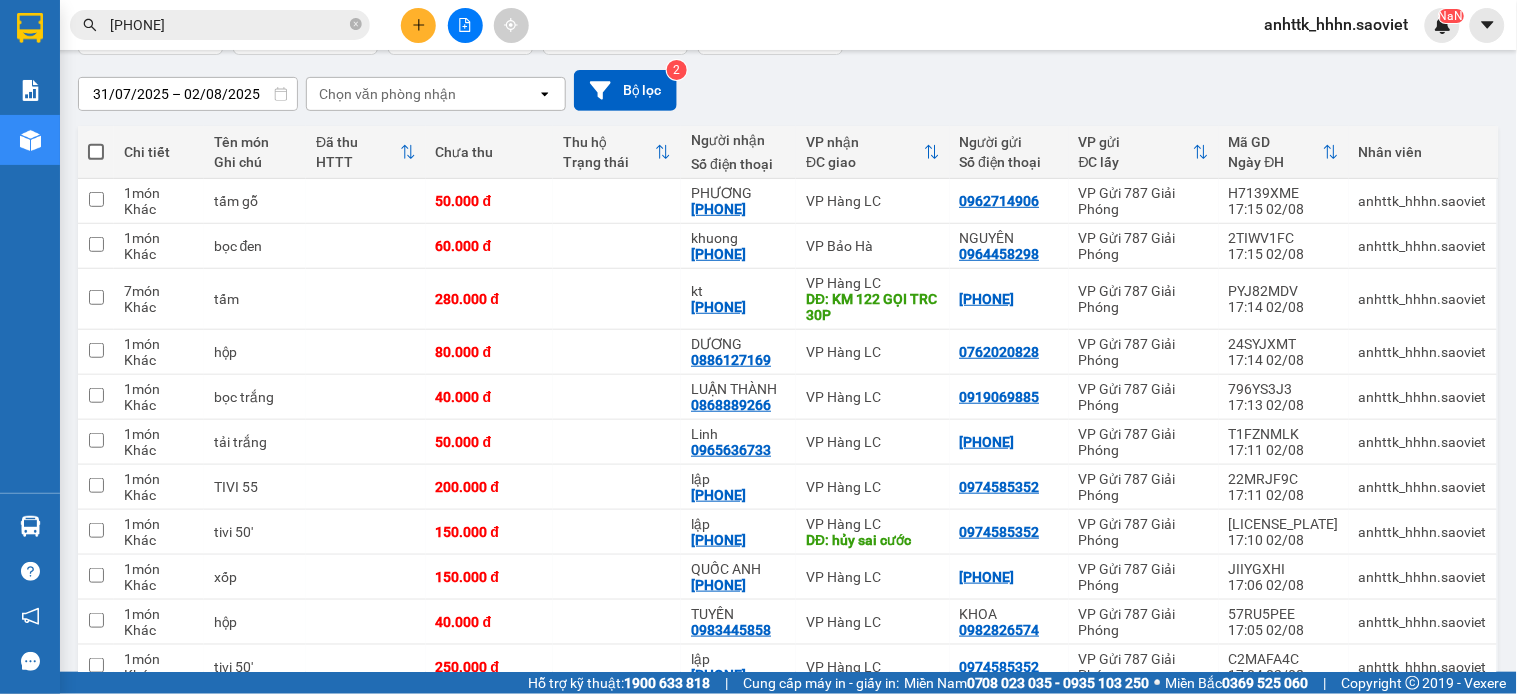 click 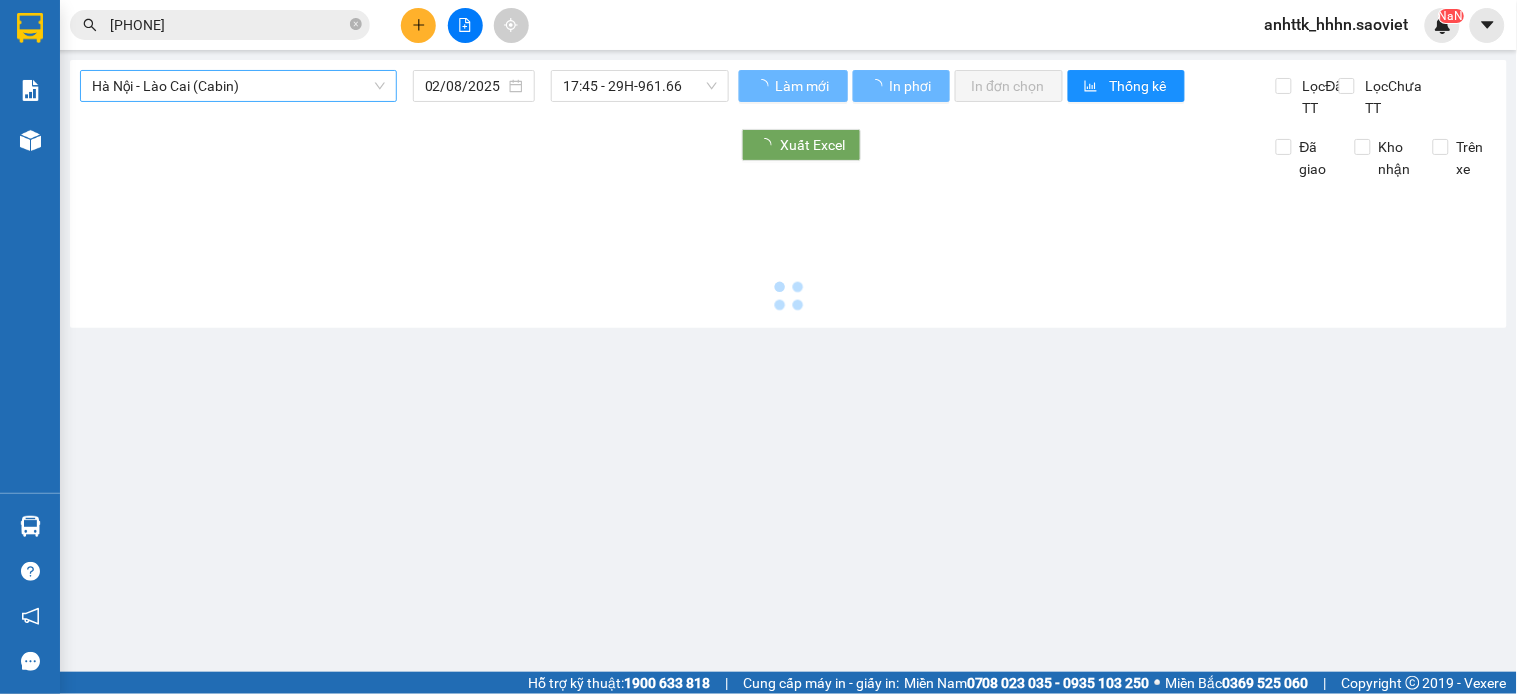 scroll, scrollTop: 0, scrollLeft: 0, axis: both 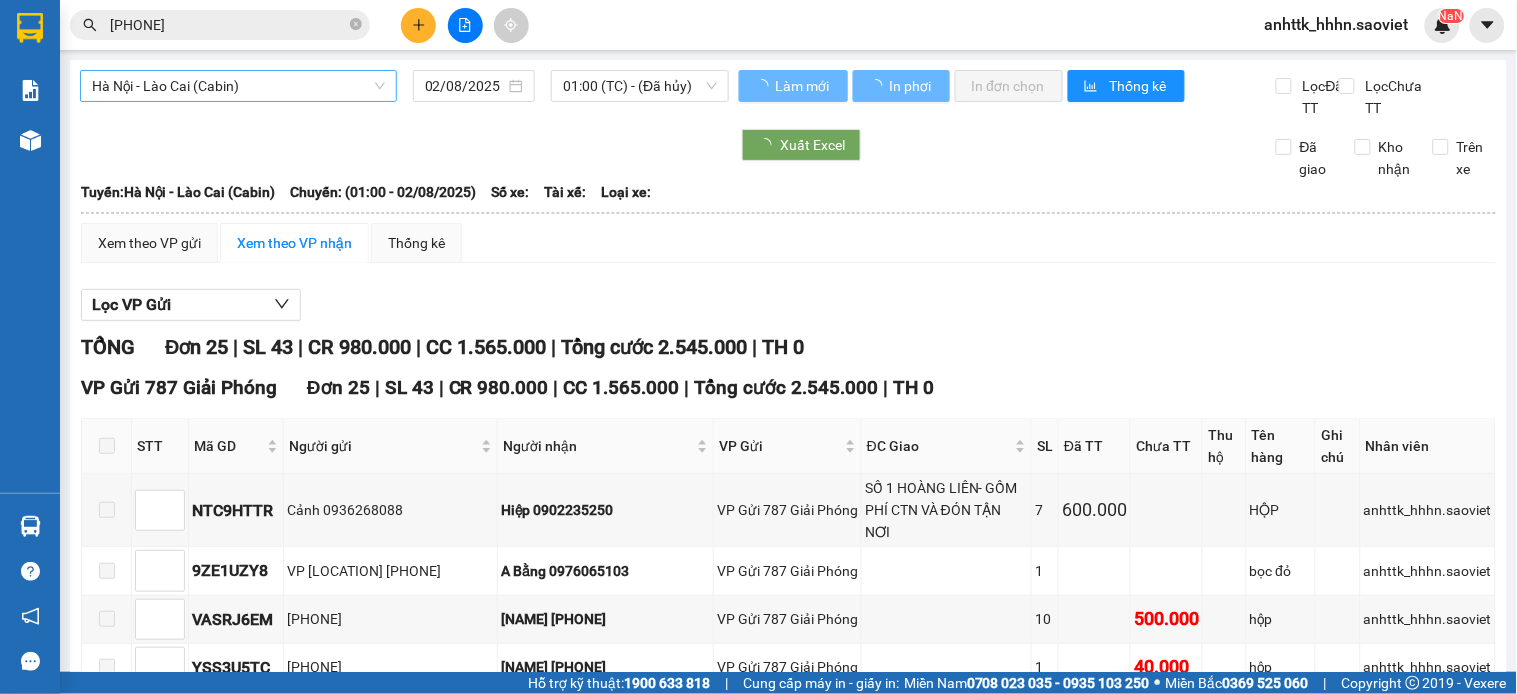 click on "Hà Nội - Lào Cai (Cabin)" at bounding box center (238, 86) 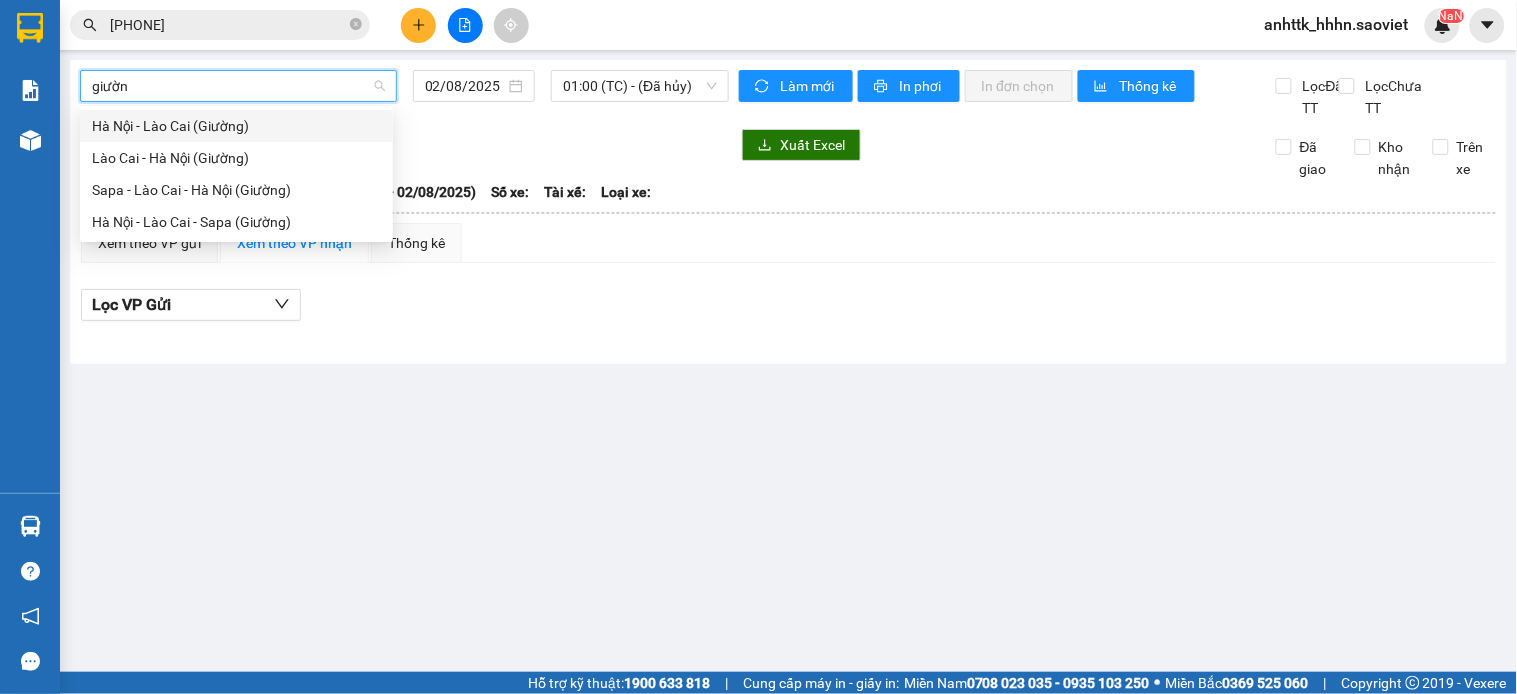 type on "giường" 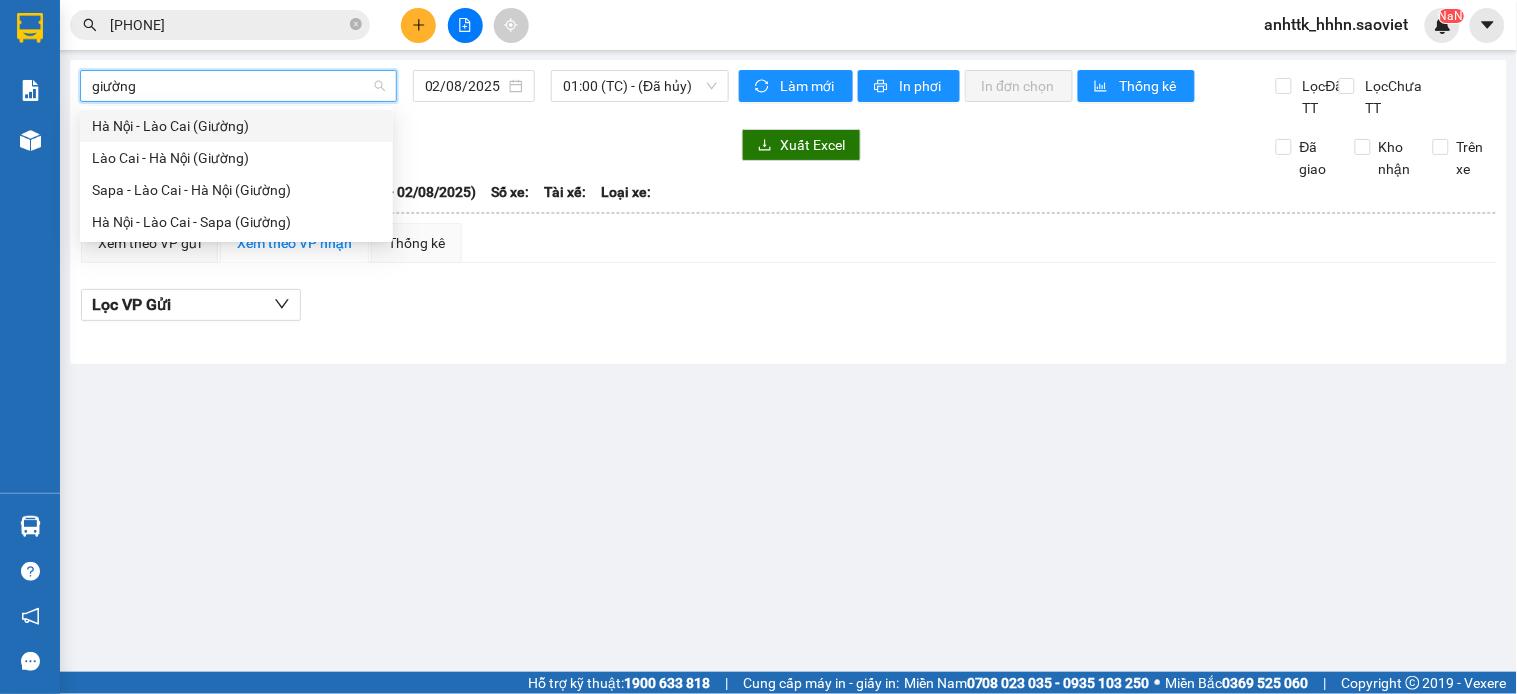 click on "Hà Nội - Lào Cai (Giường)" at bounding box center (236, 126) 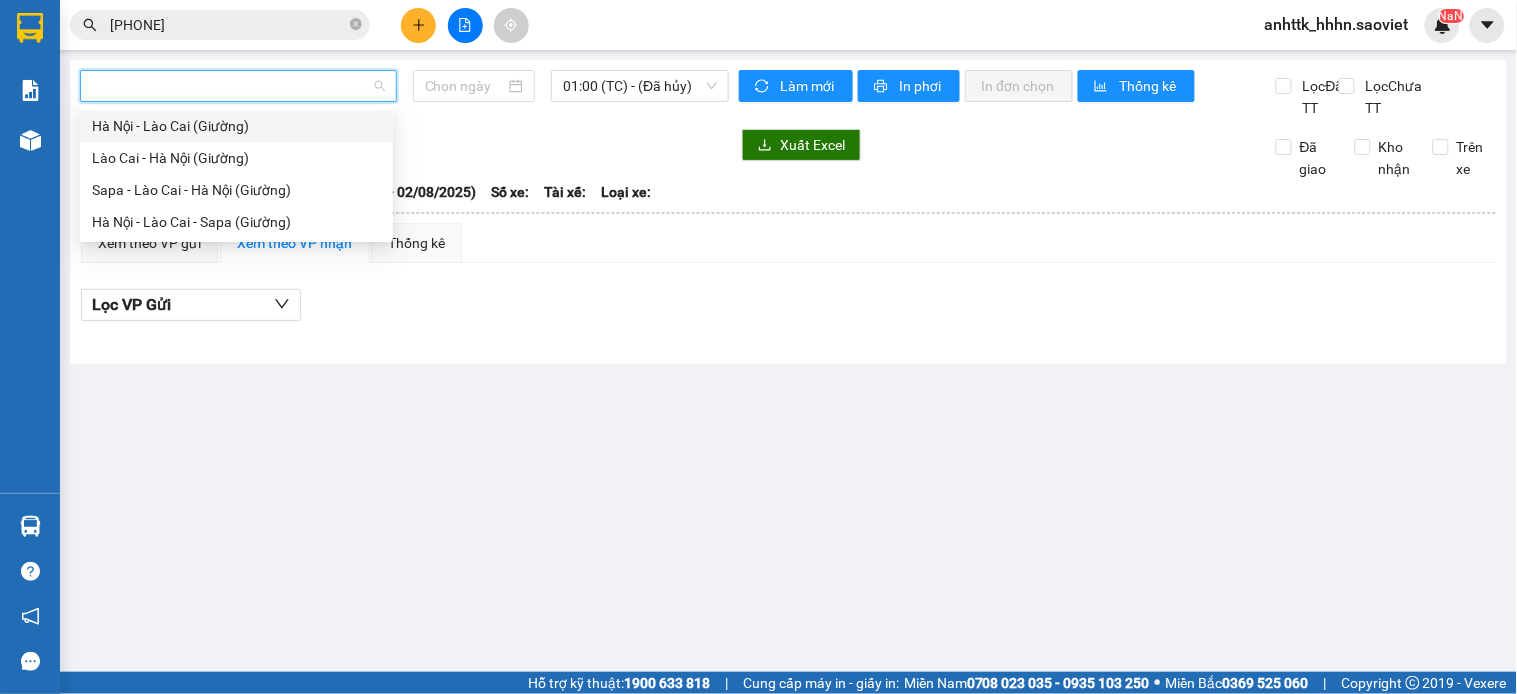 type on "02/08/2025" 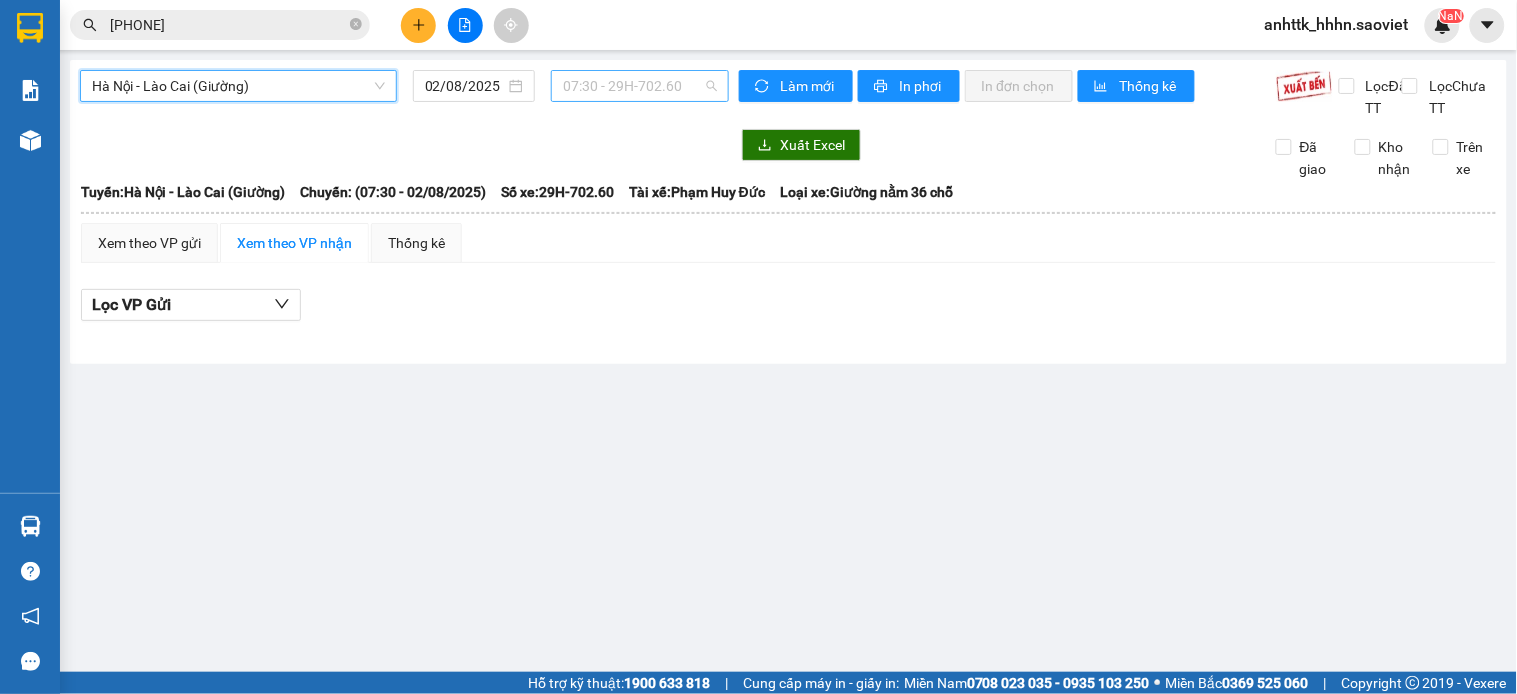 click on "07:30     - 29H-702.60" at bounding box center (640, 86) 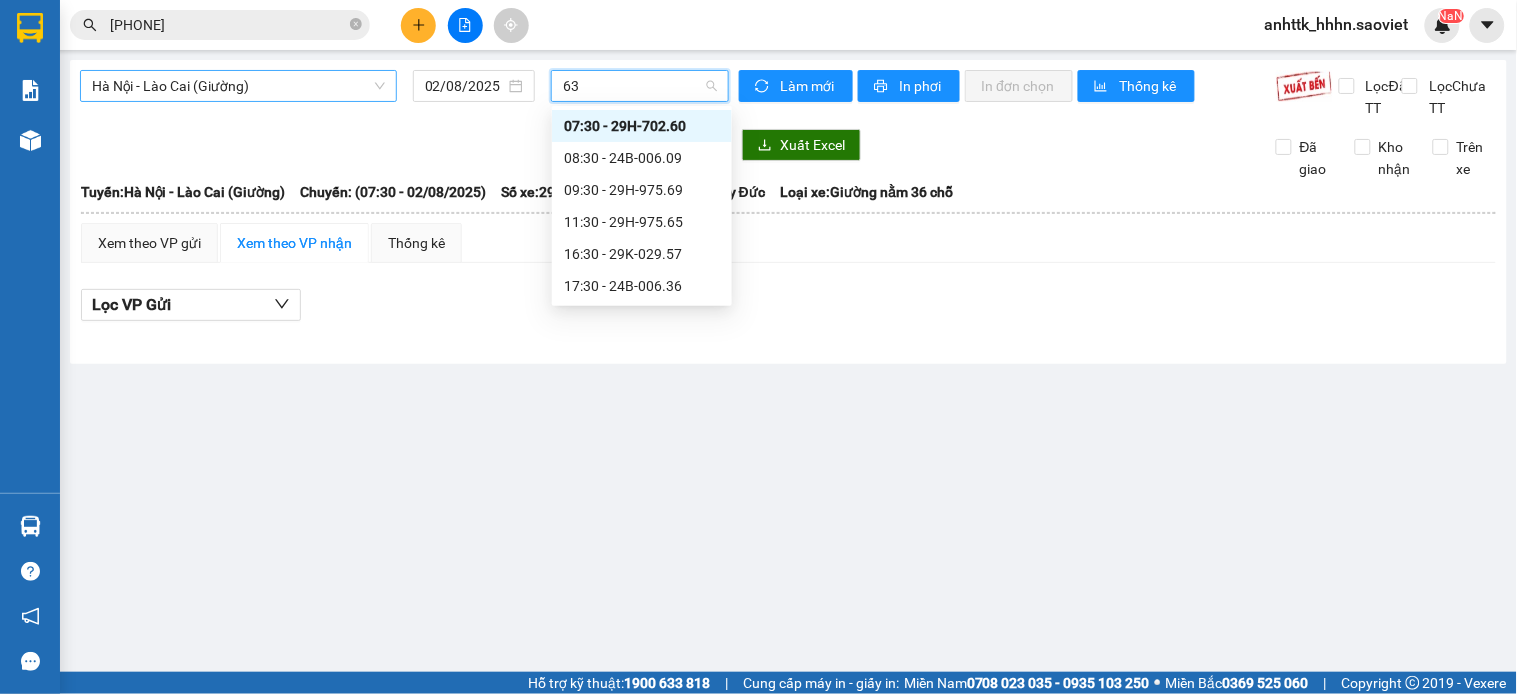 type on "636" 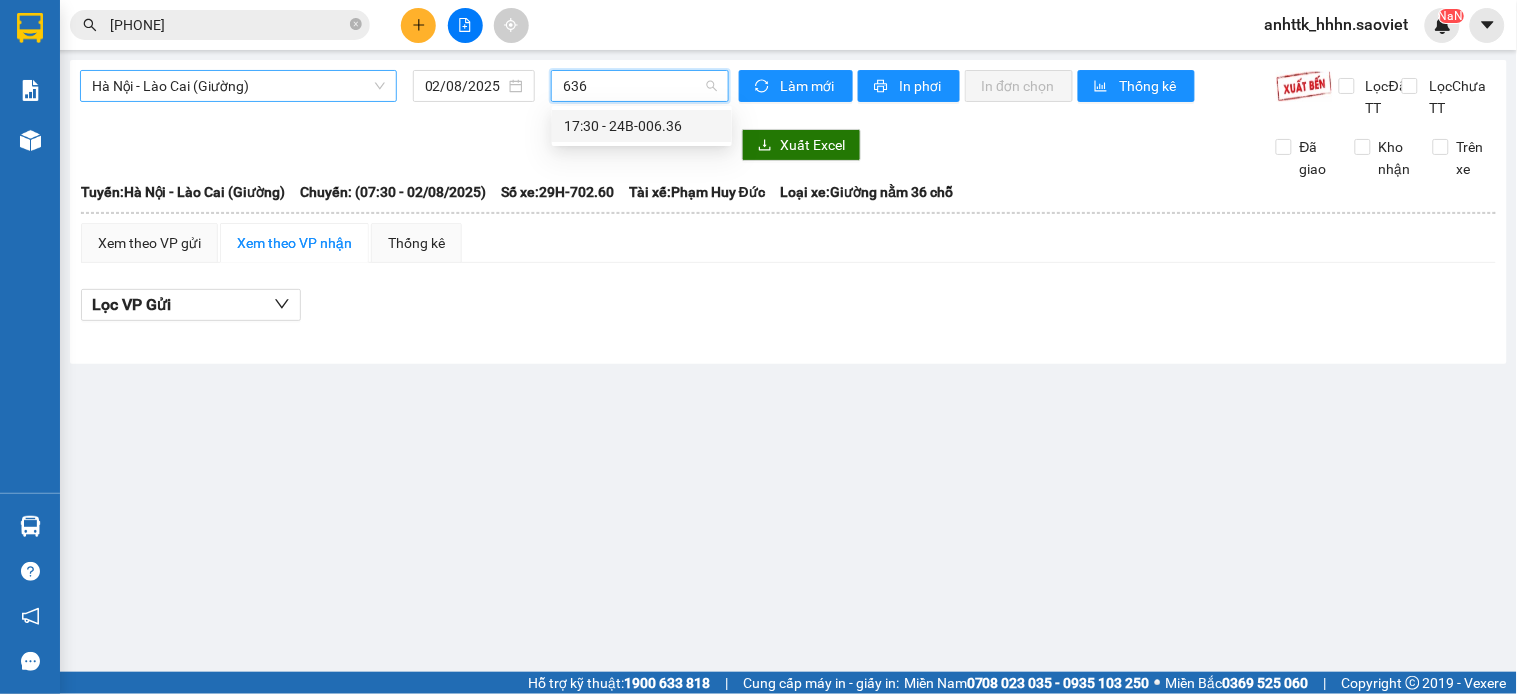 click on "[TIME]     - [LICENSE_PLATE]" at bounding box center (642, 126) 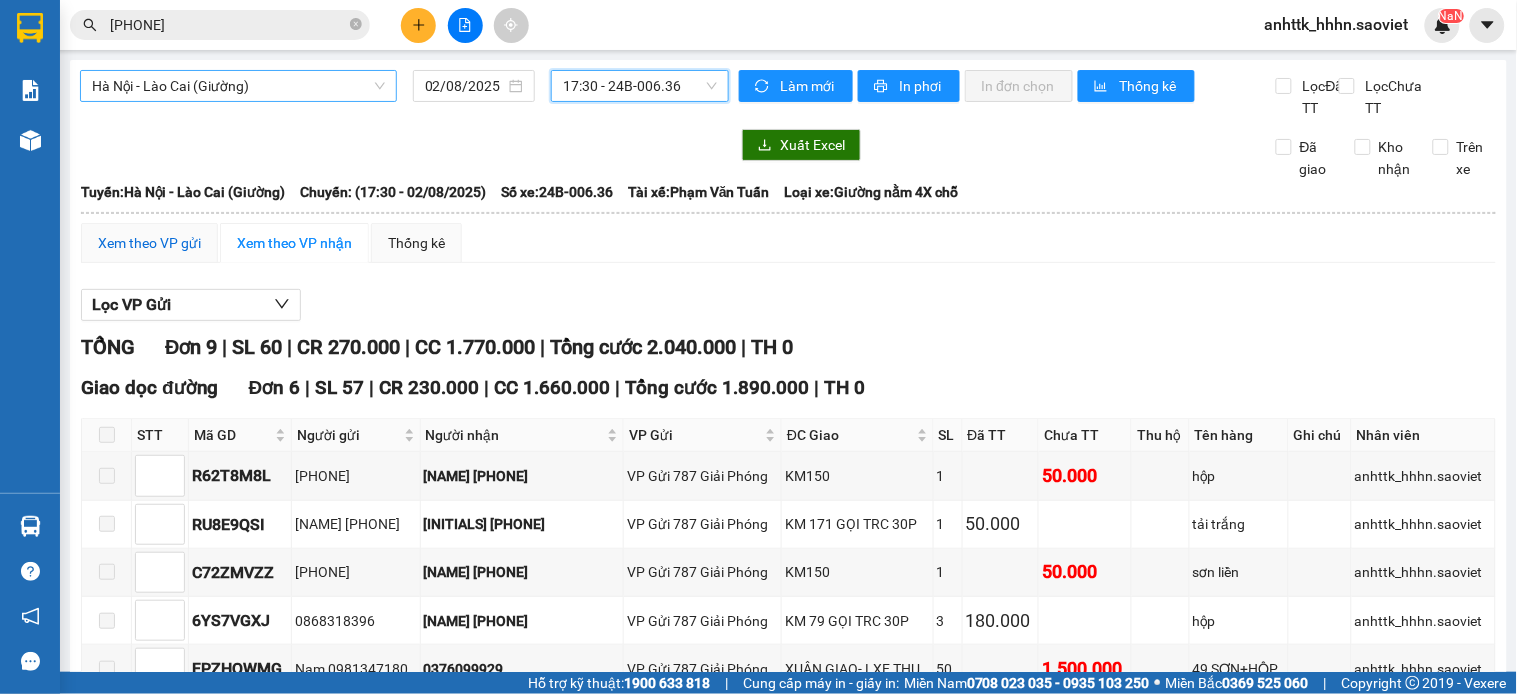 click on "Xem theo VP gửi" at bounding box center [149, 243] 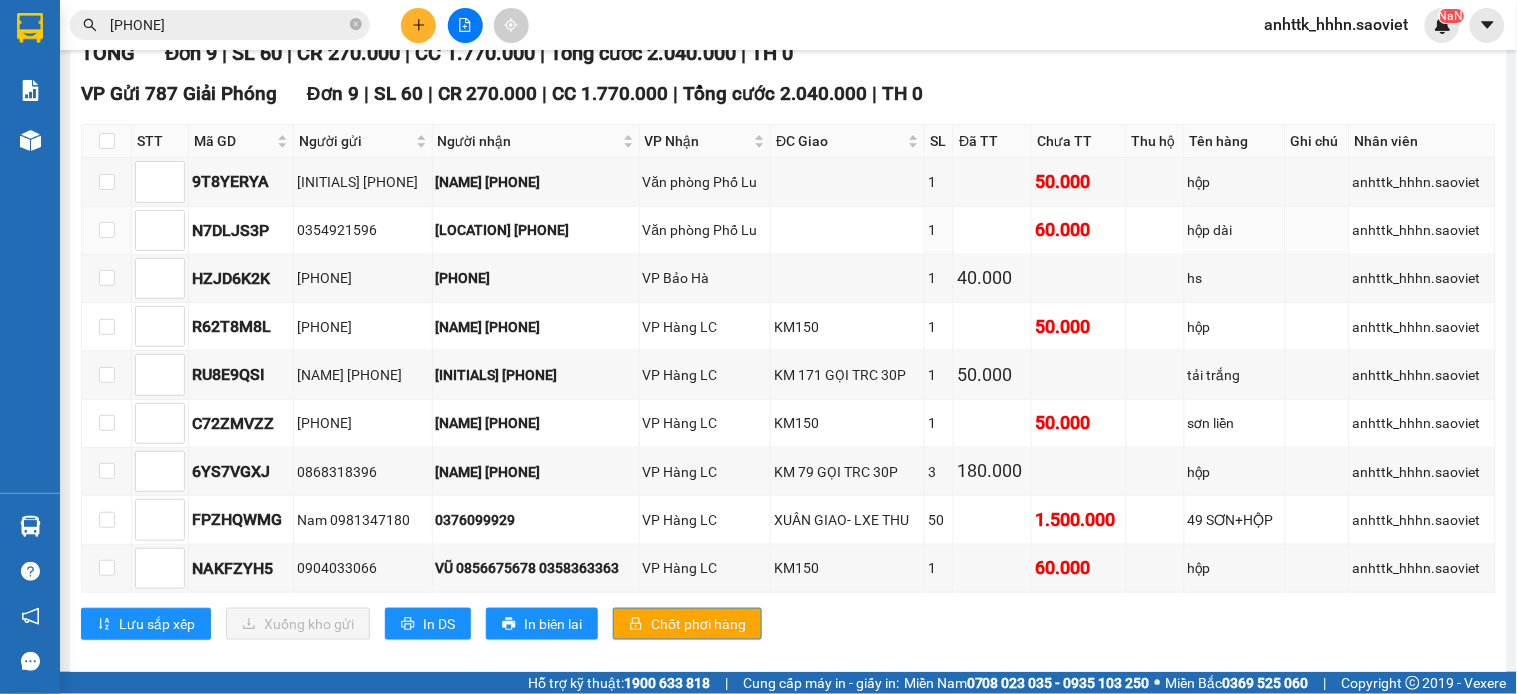 scroll, scrollTop: 333, scrollLeft: 0, axis: vertical 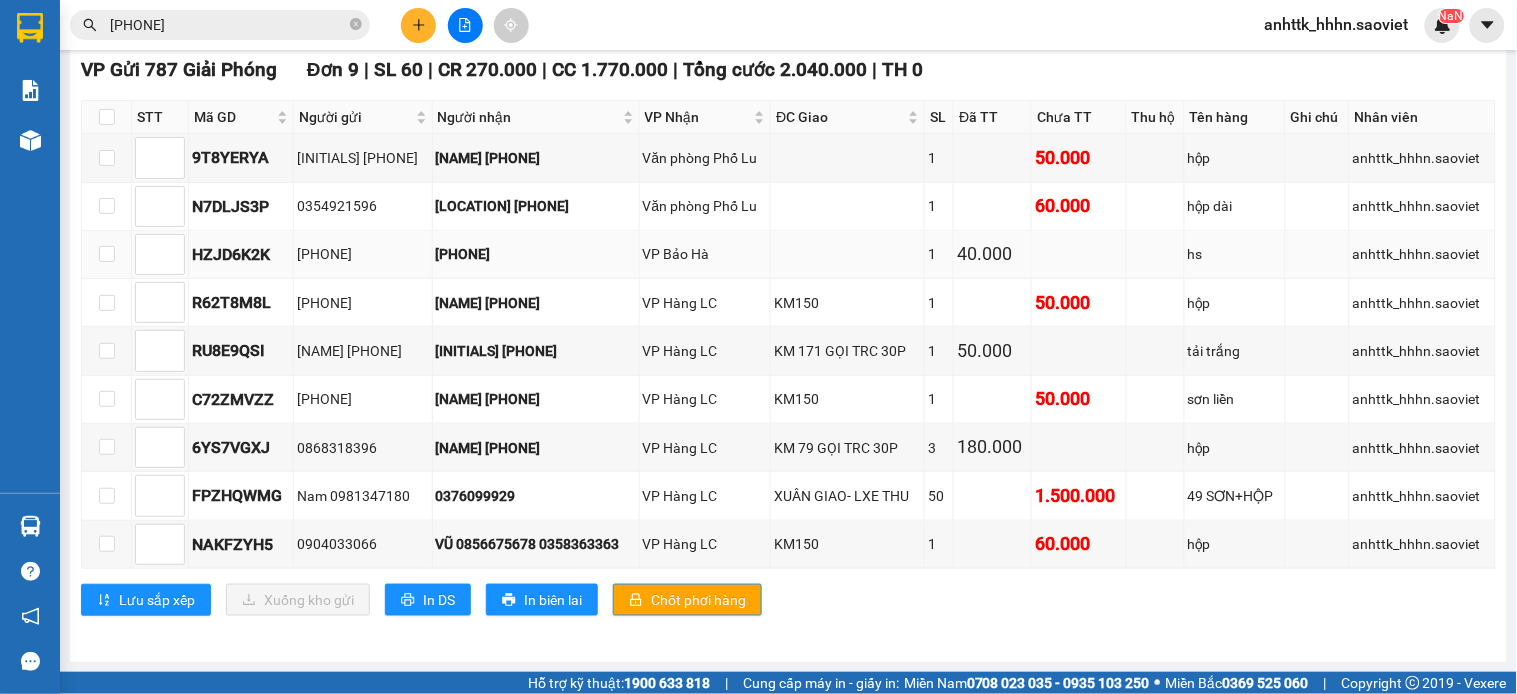 click at bounding box center [107, 255] 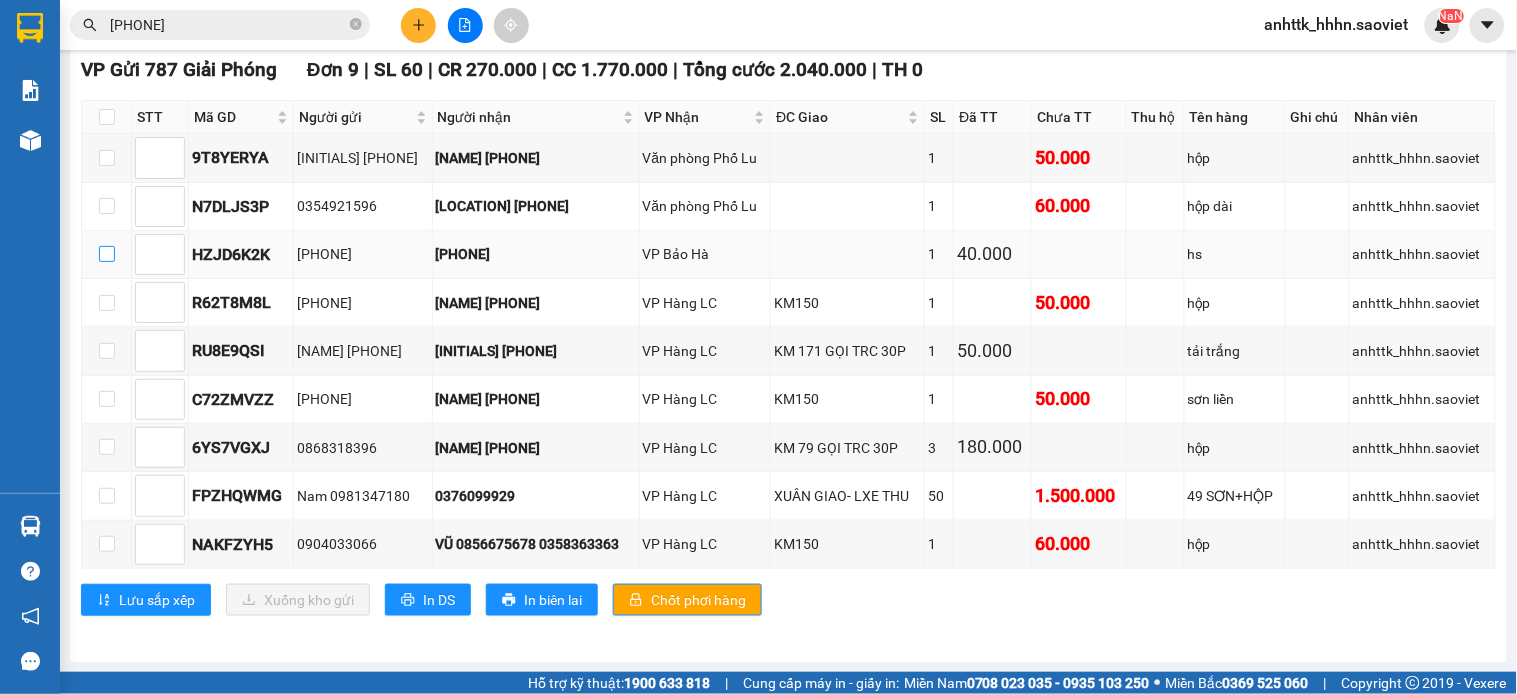 click at bounding box center [107, 254] 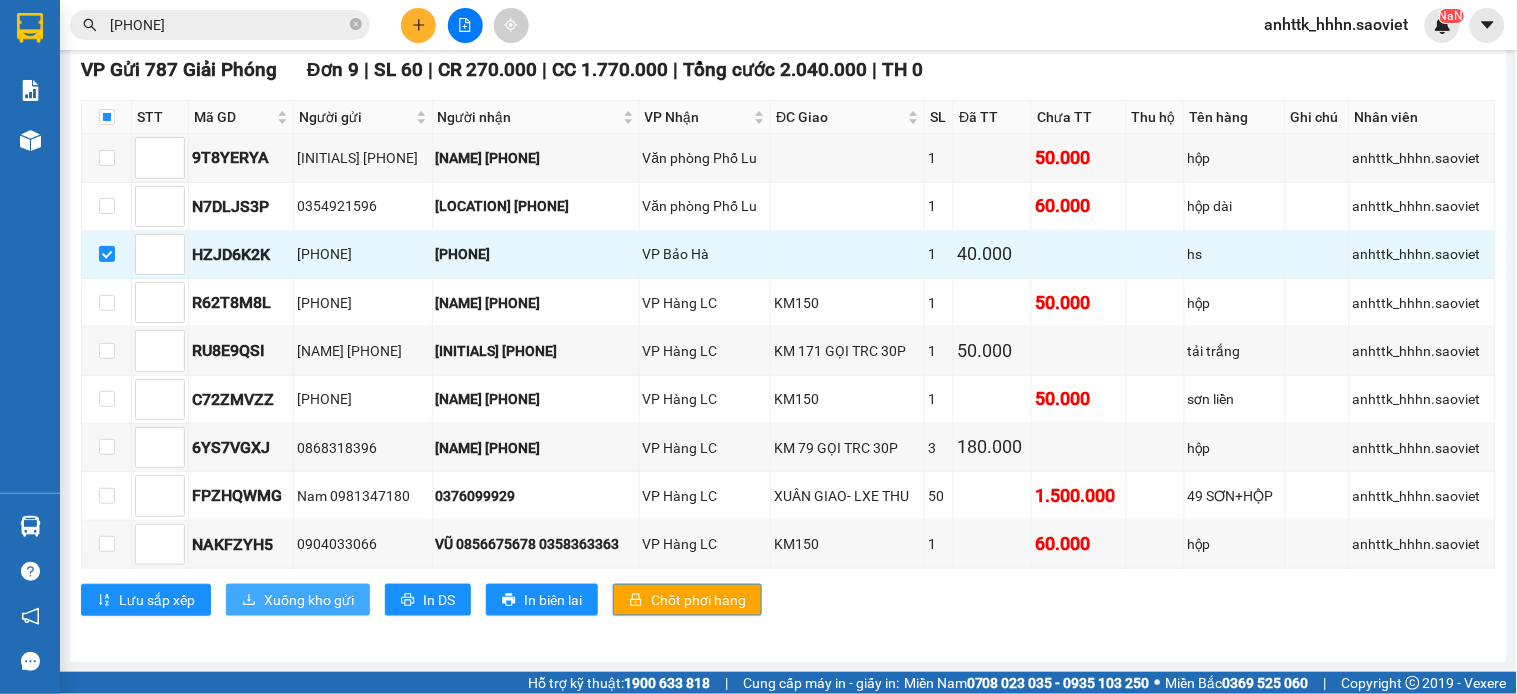 click on "Xuống kho gửi" at bounding box center [309, 600] 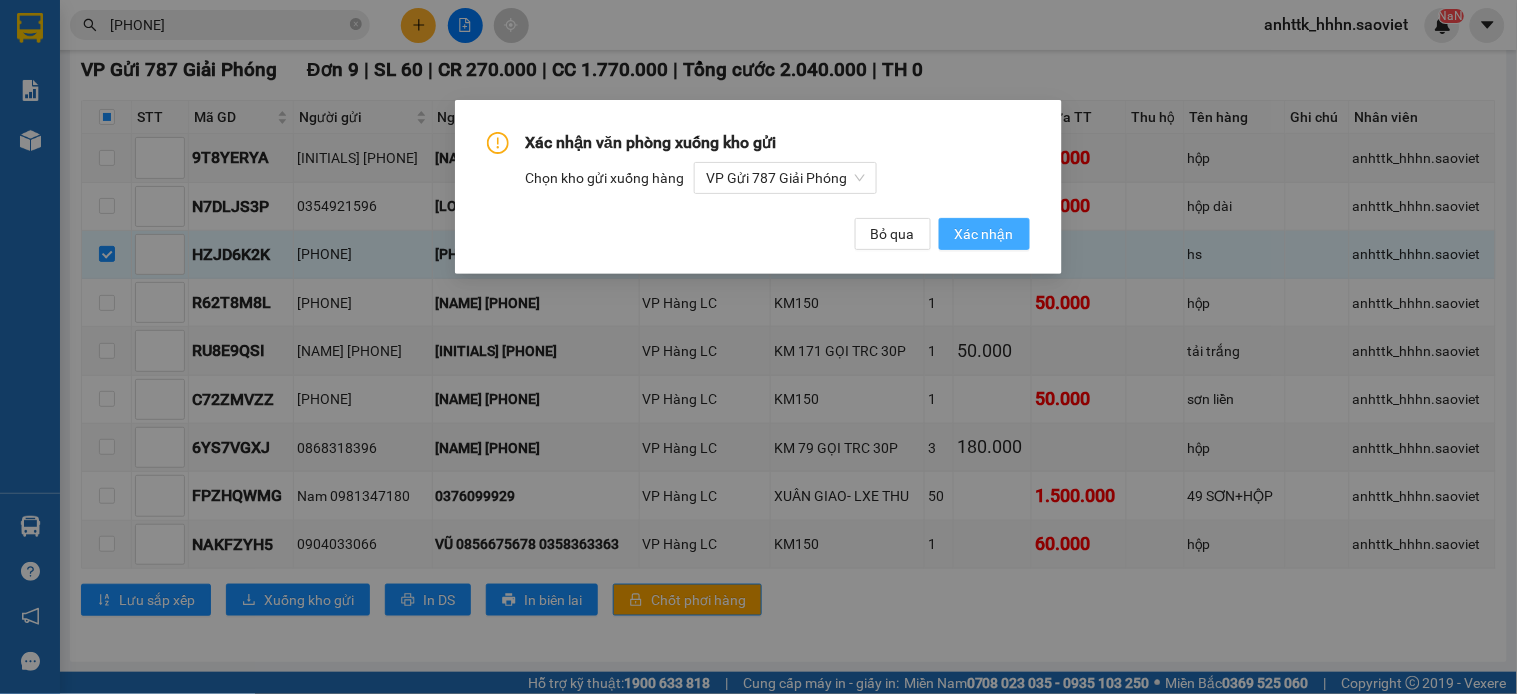click on "Xác nhận" at bounding box center (984, 234) 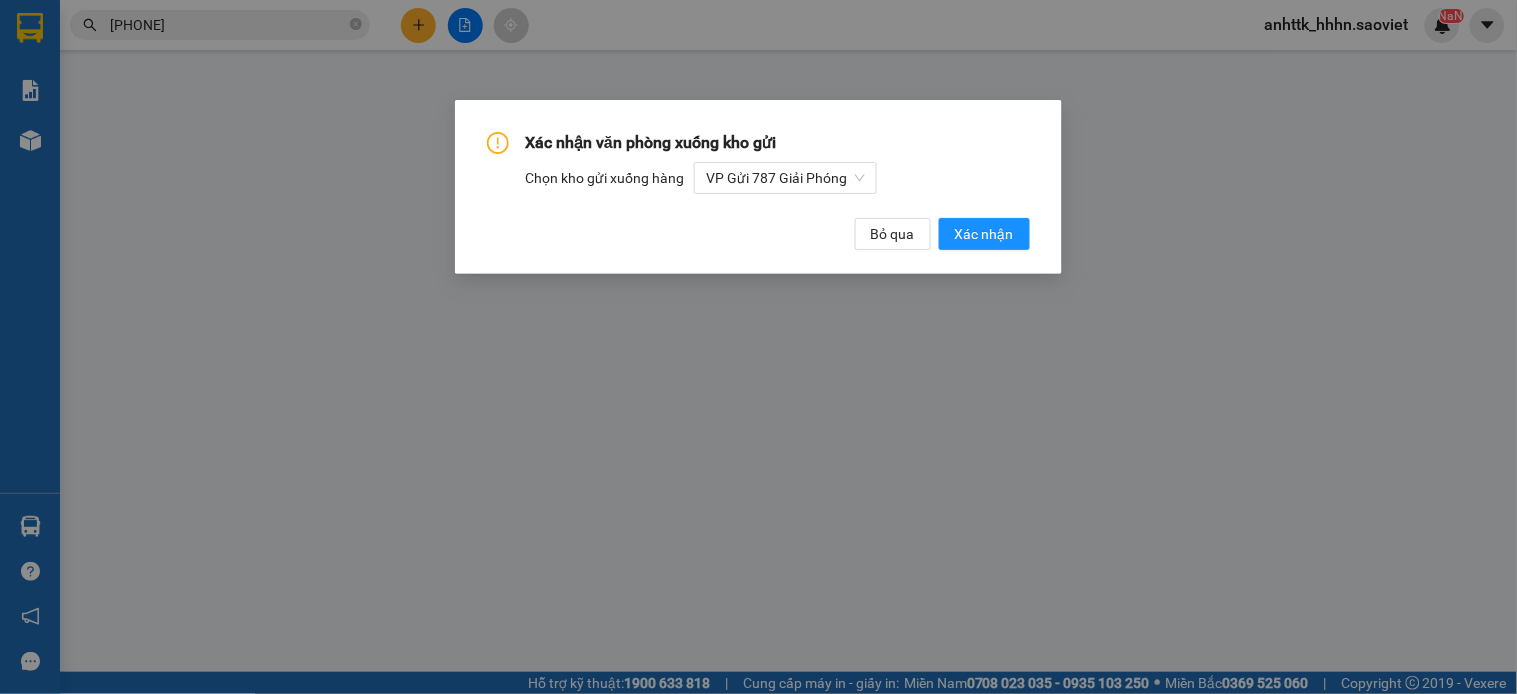 scroll, scrollTop: 0, scrollLeft: 0, axis: both 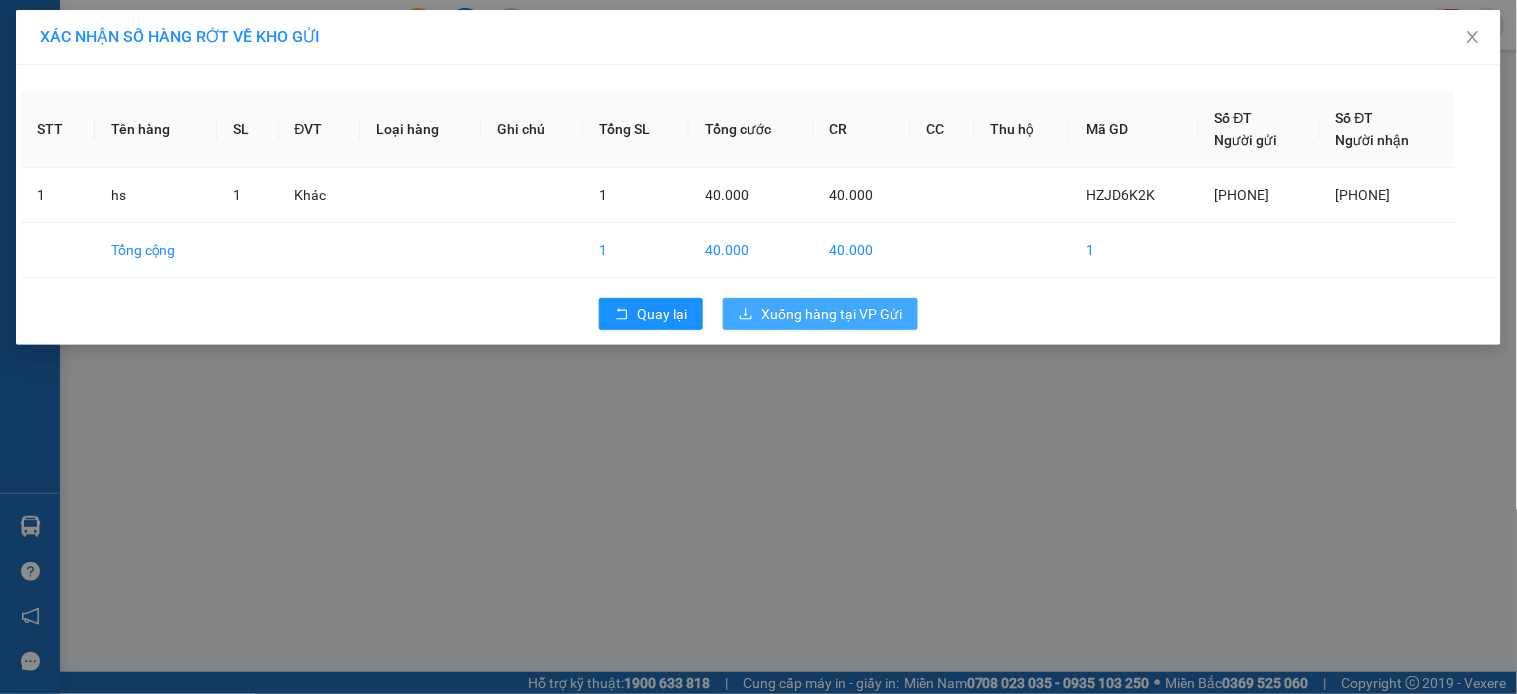 click on "Xuống hàng tại VP Gửi" at bounding box center (831, 314) 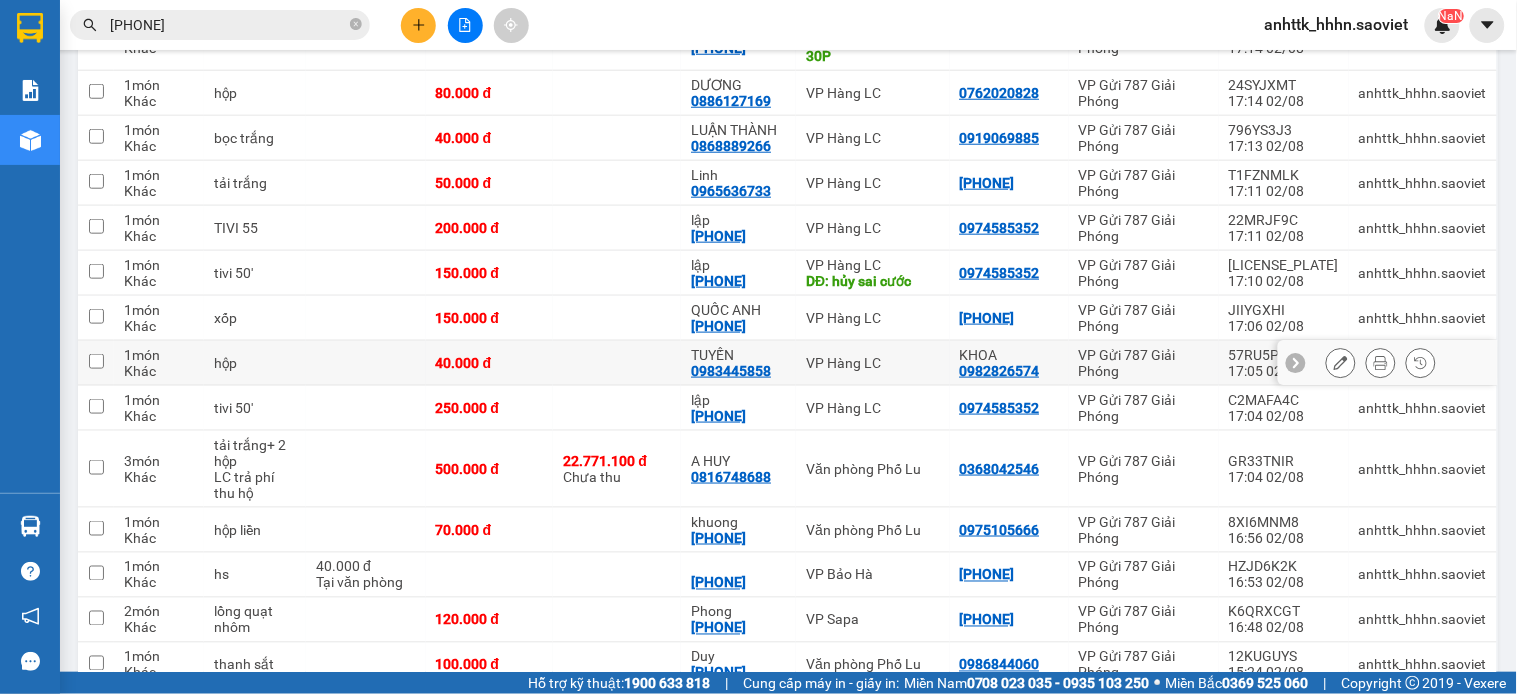 scroll, scrollTop: 514, scrollLeft: 0, axis: vertical 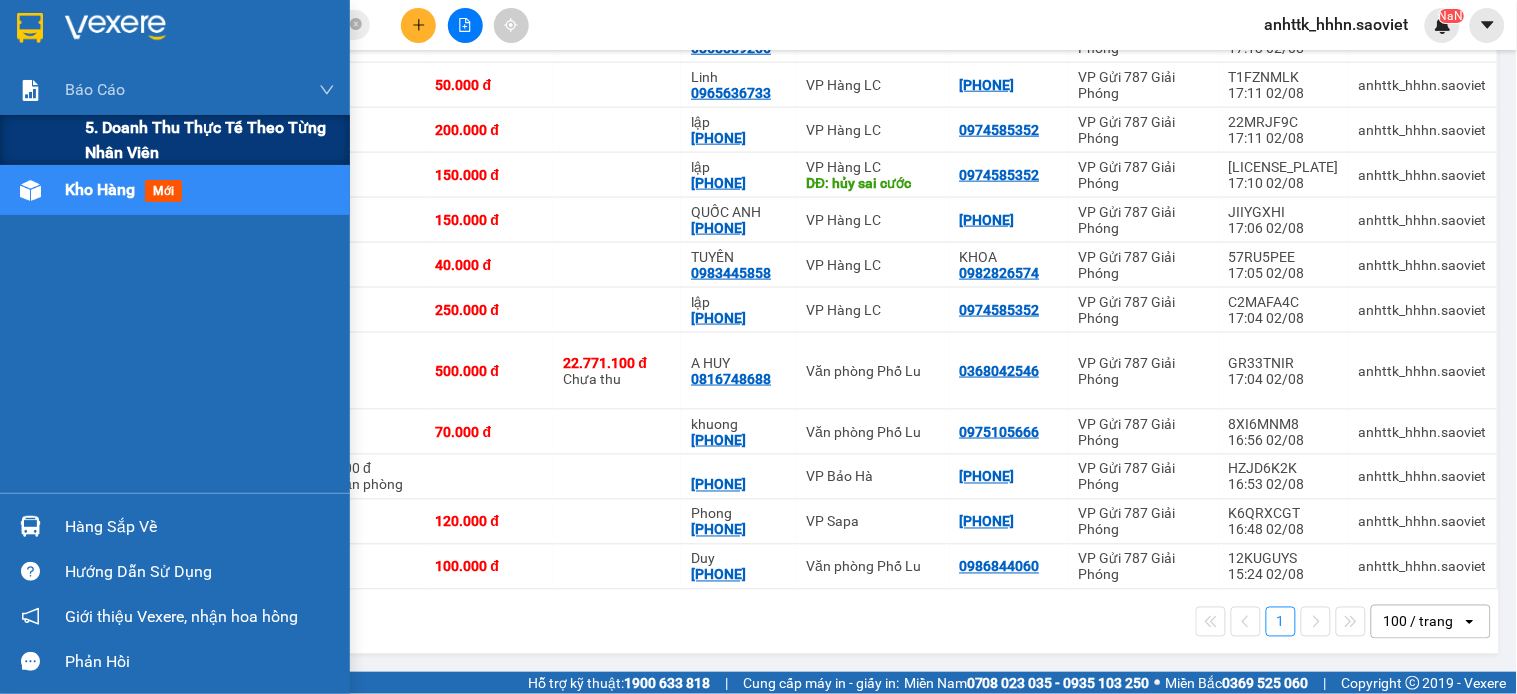 click on "5. Doanh thu thực tế theo từng nhân viên" at bounding box center (210, 140) 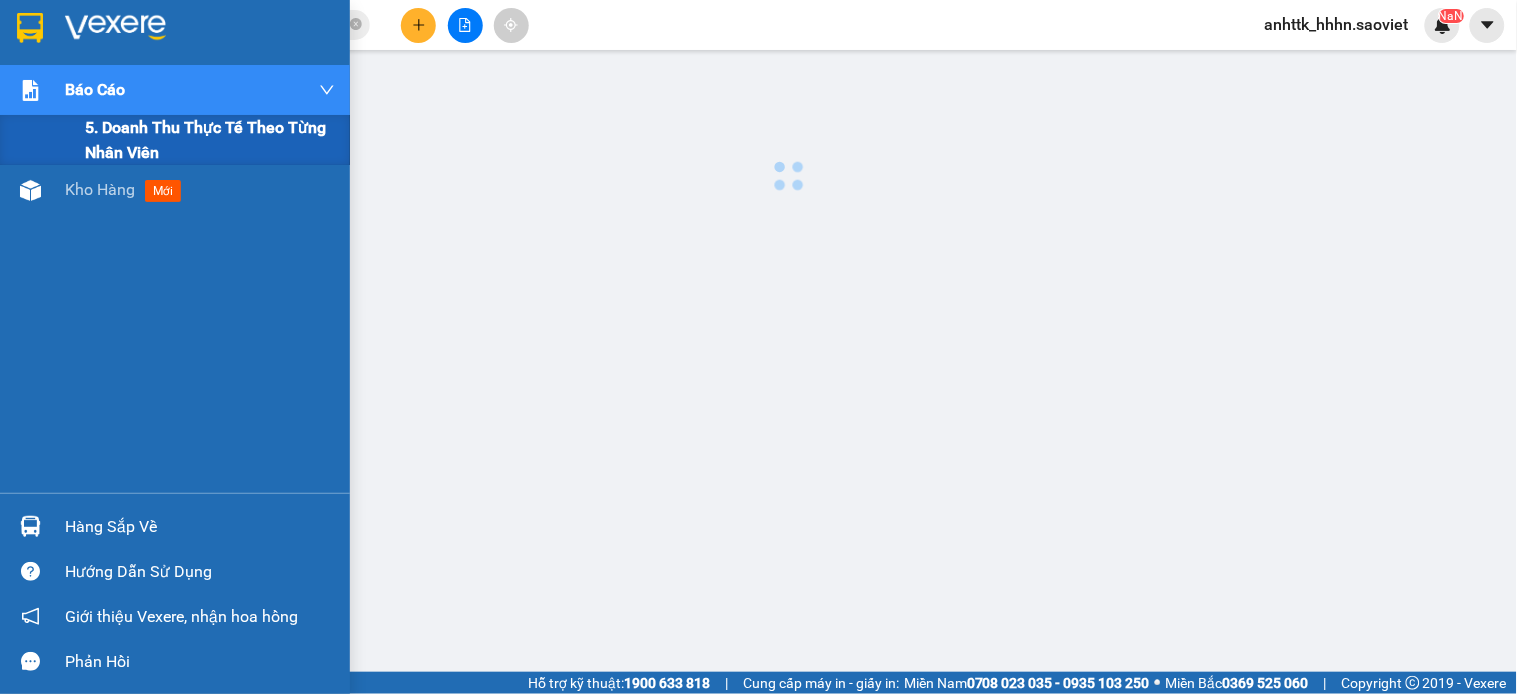 scroll, scrollTop: 0, scrollLeft: 0, axis: both 